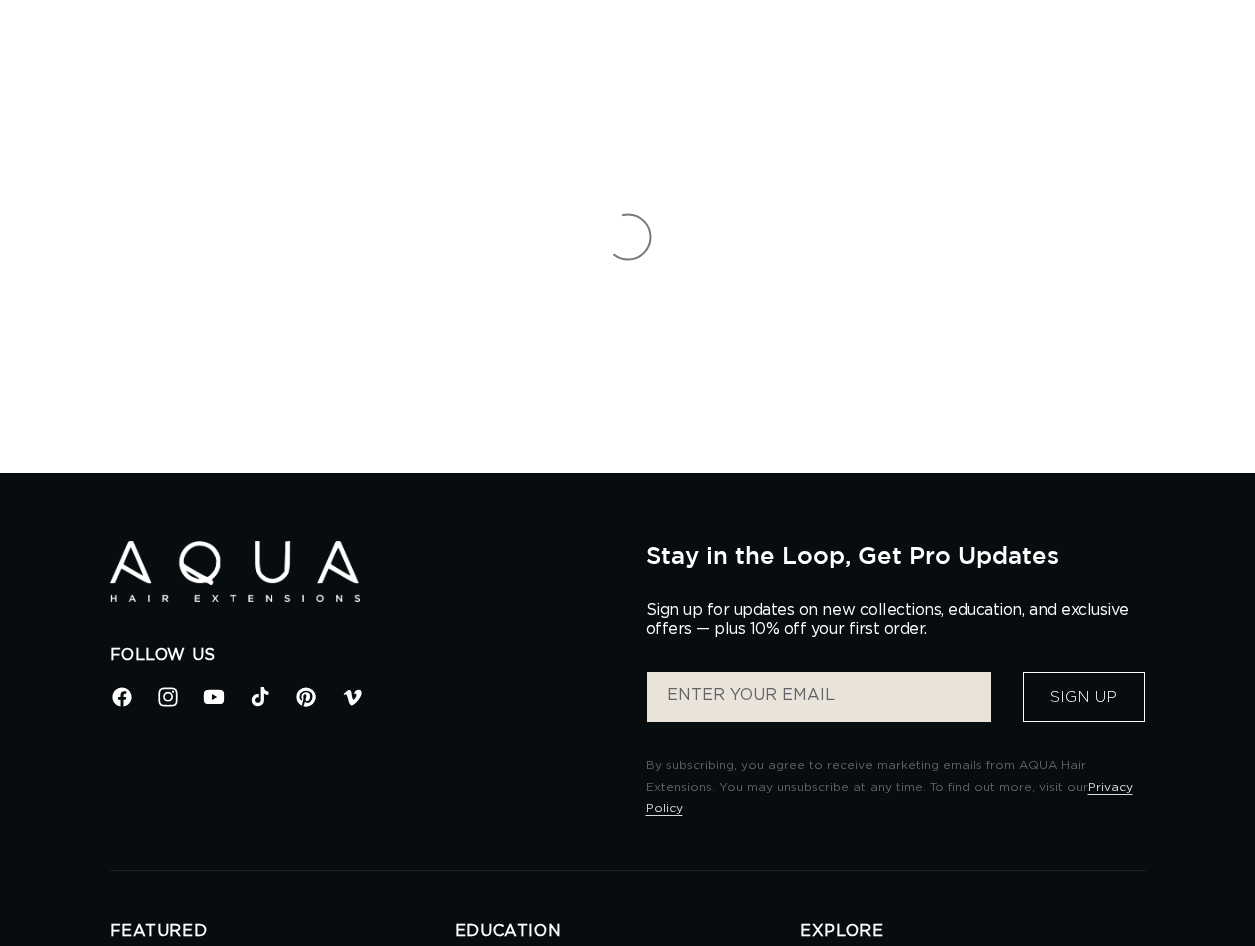 scroll, scrollTop: 0, scrollLeft: 0, axis: both 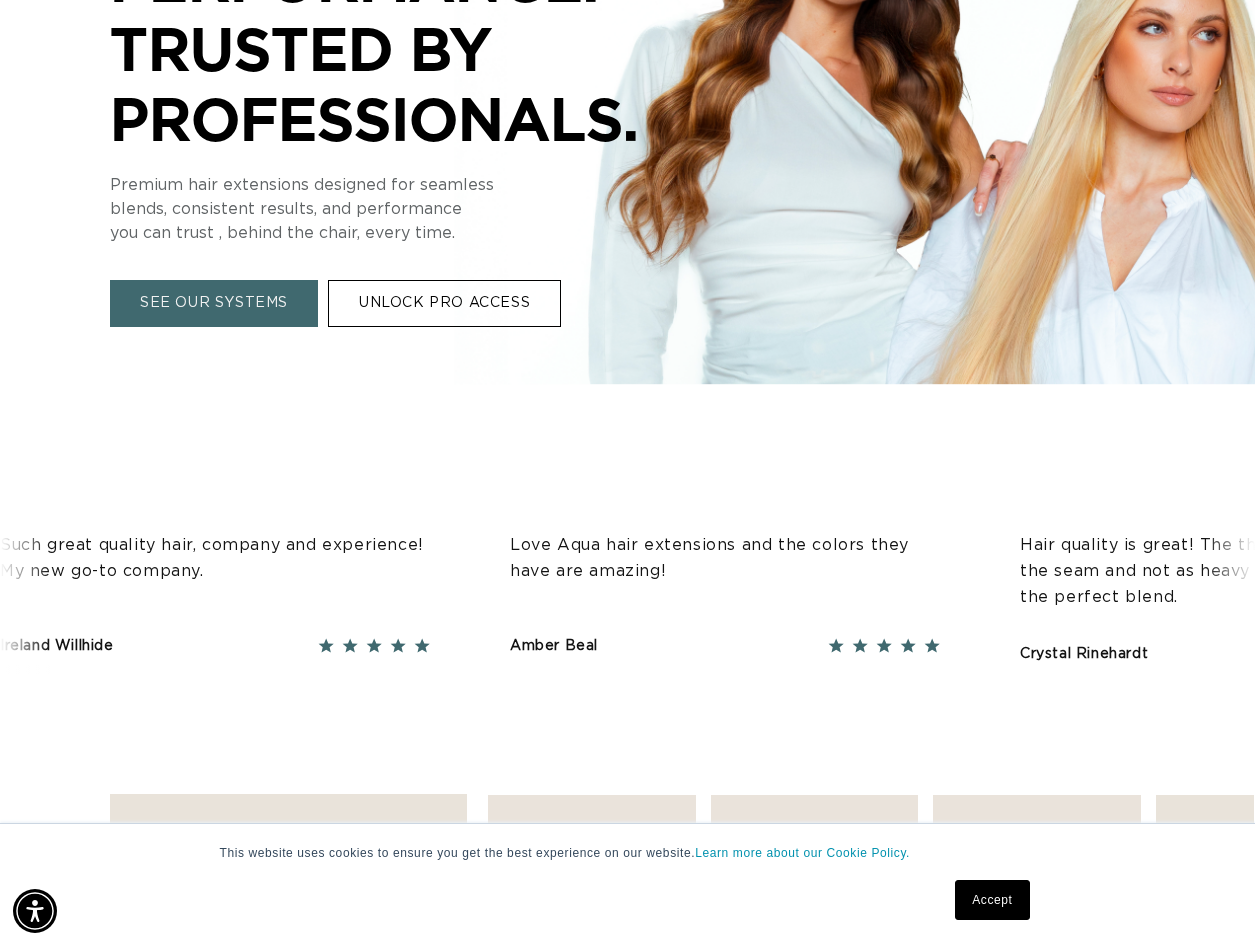 click on "Accept" at bounding box center (992, 900) 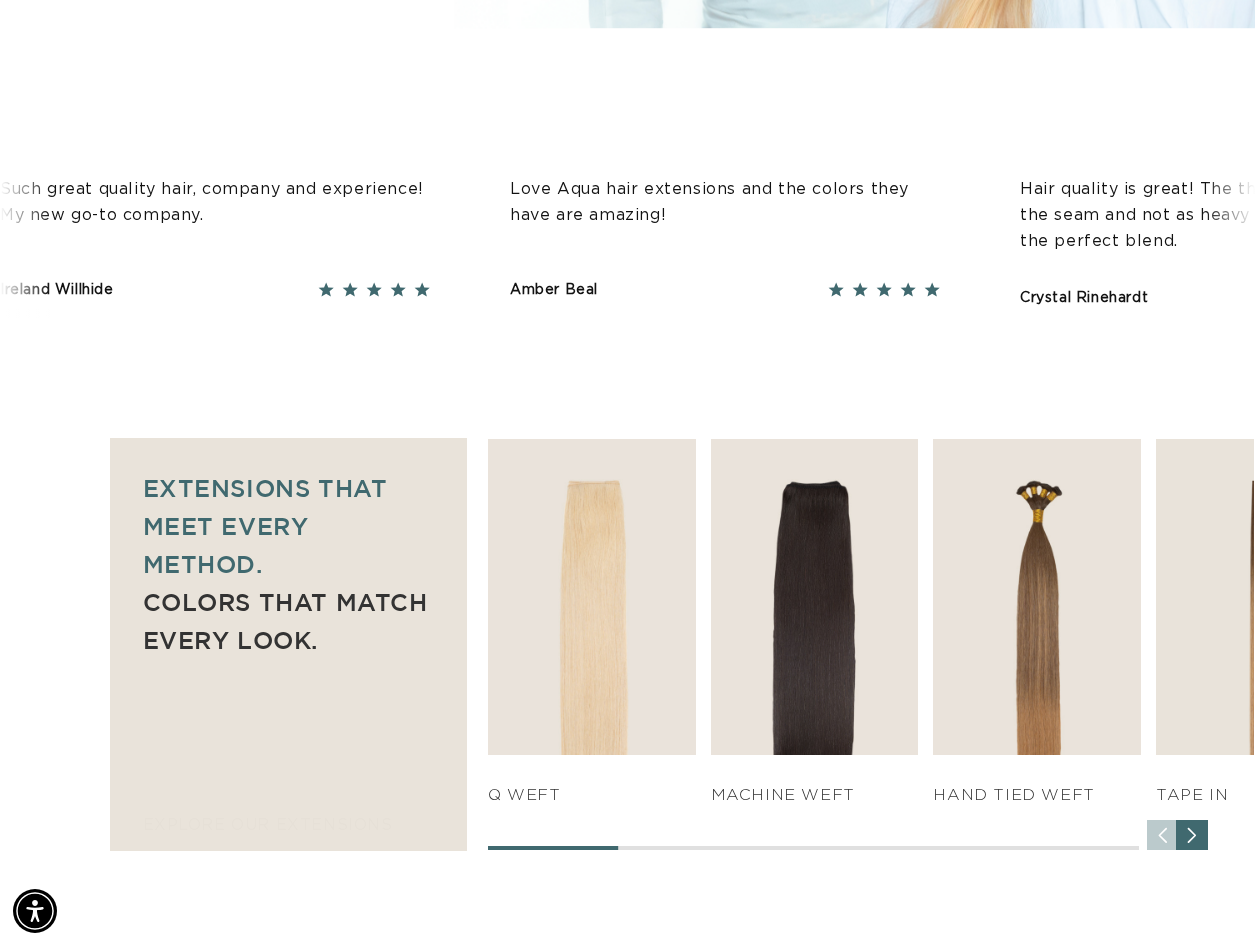 scroll, scrollTop: 900, scrollLeft: 0, axis: vertical 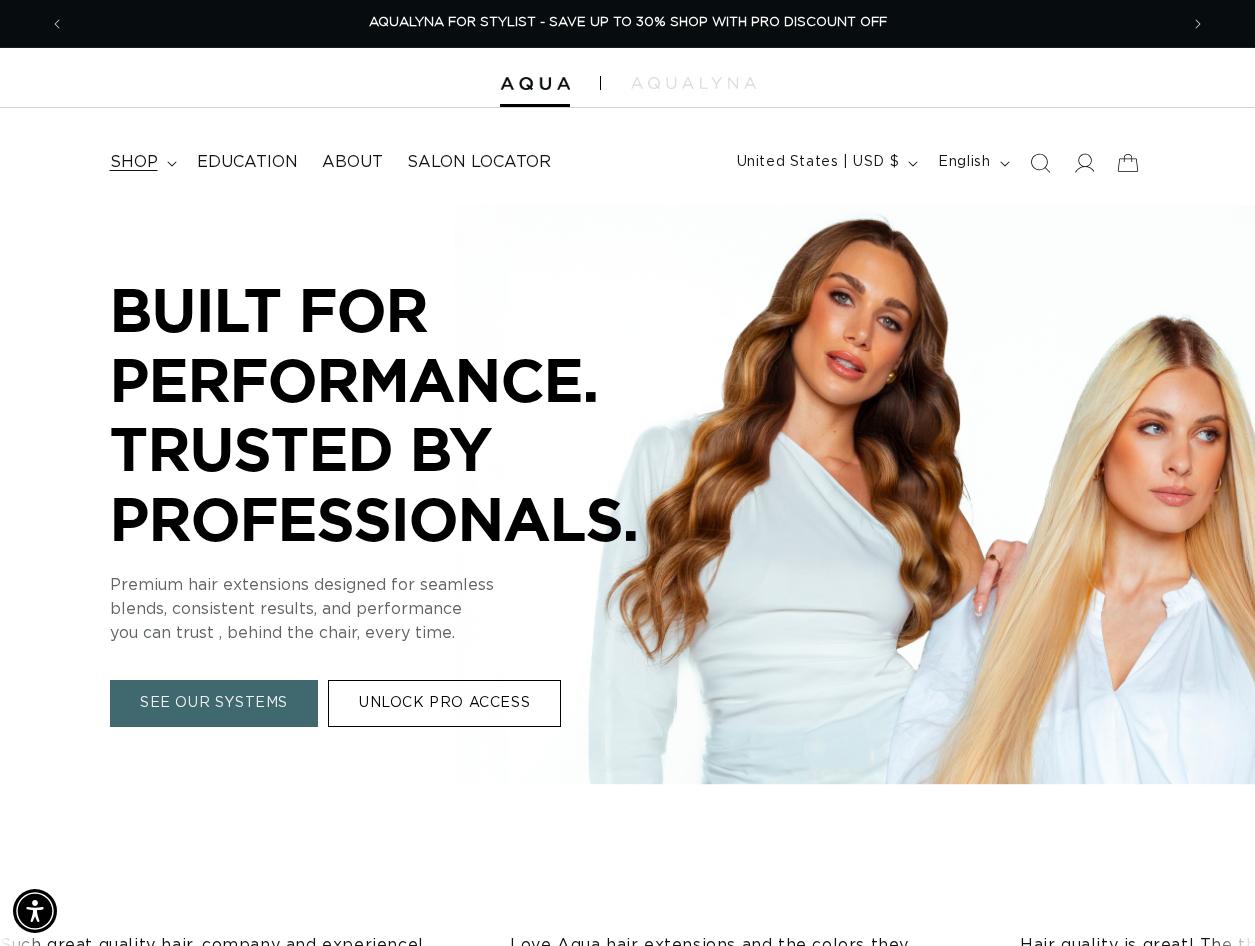 click on "shop" at bounding box center [141, 162] 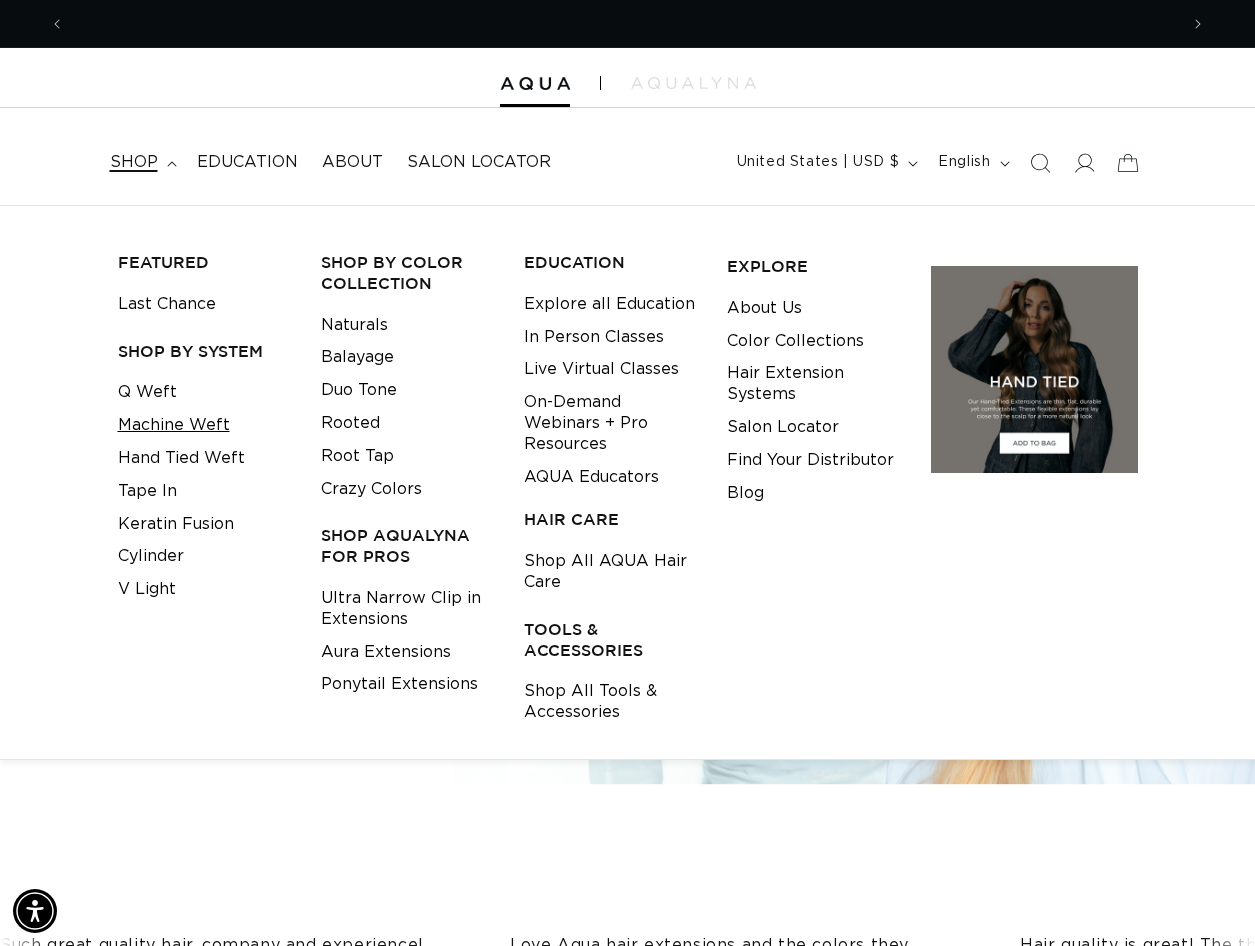 scroll, scrollTop: 0, scrollLeft: 1113, axis: horizontal 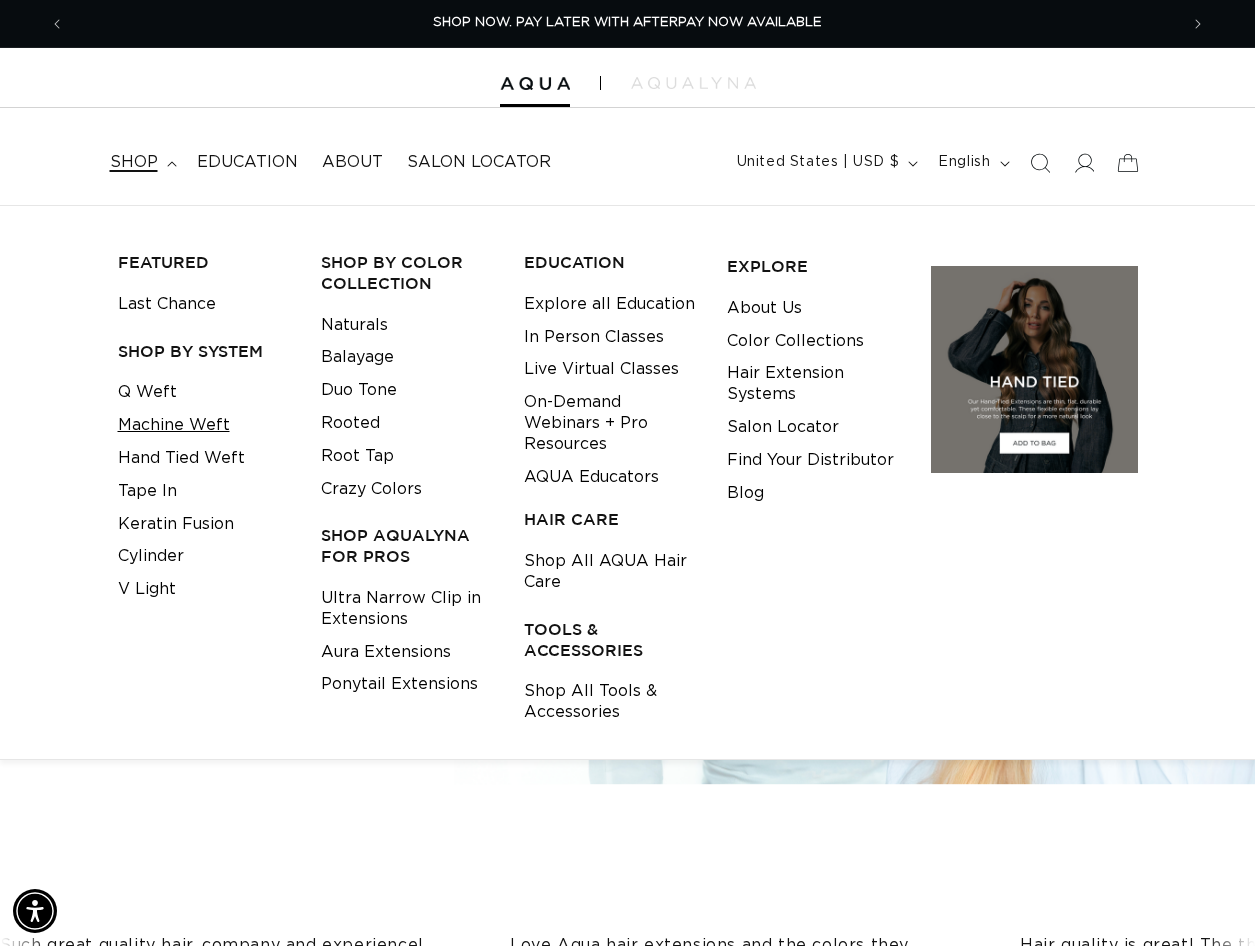 click on "Machine Weft" at bounding box center (174, 425) 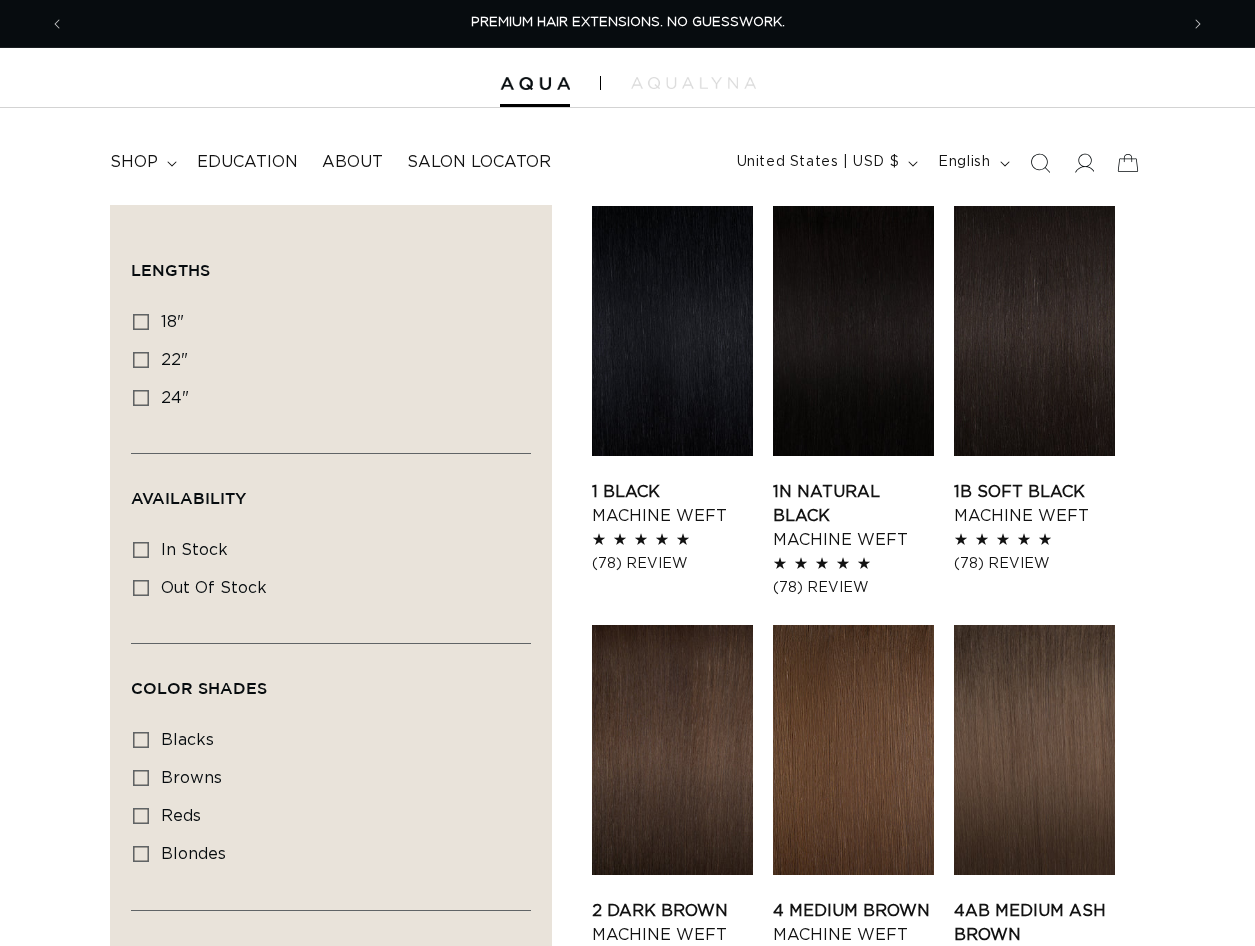 scroll, scrollTop: 0, scrollLeft: 0, axis: both 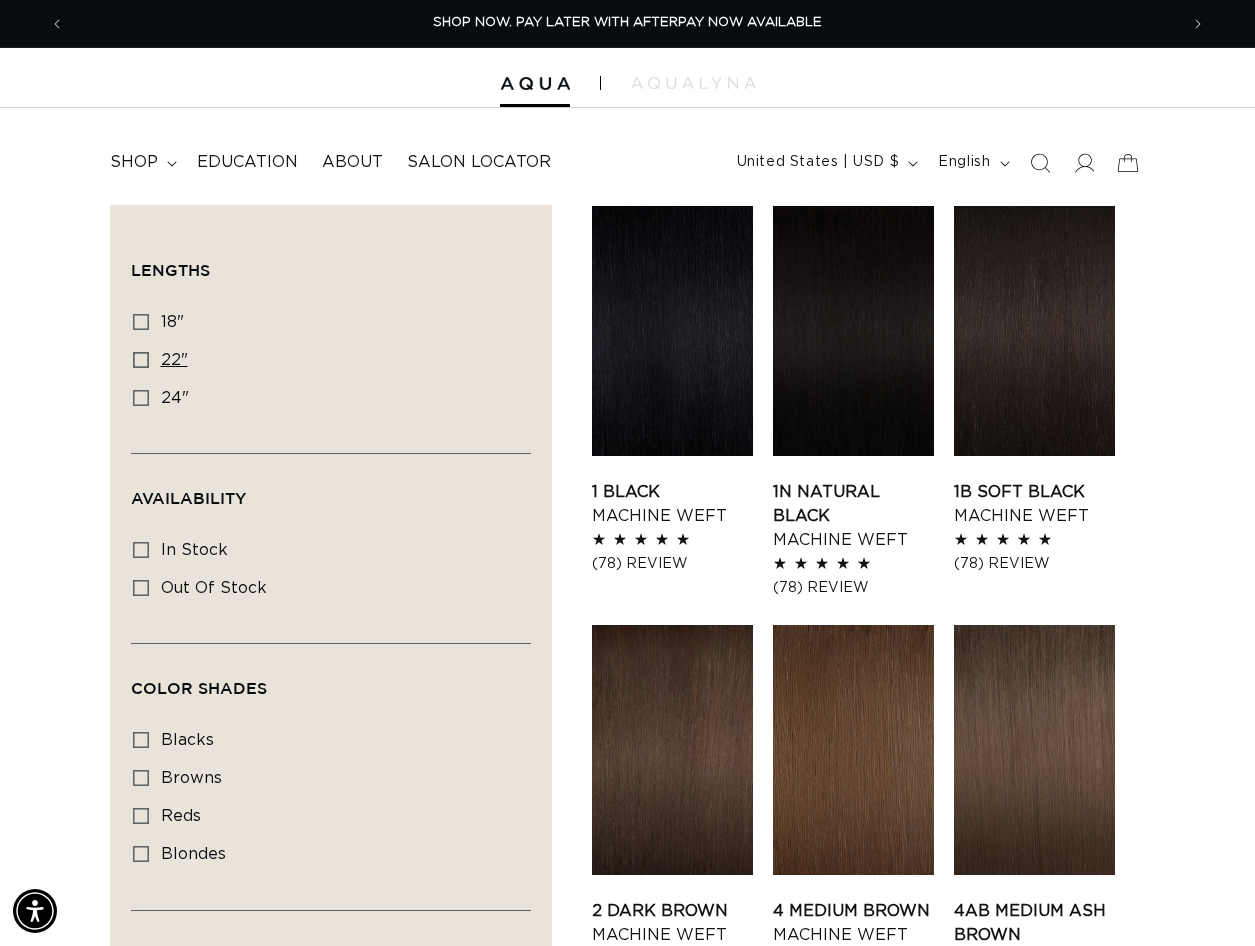 click 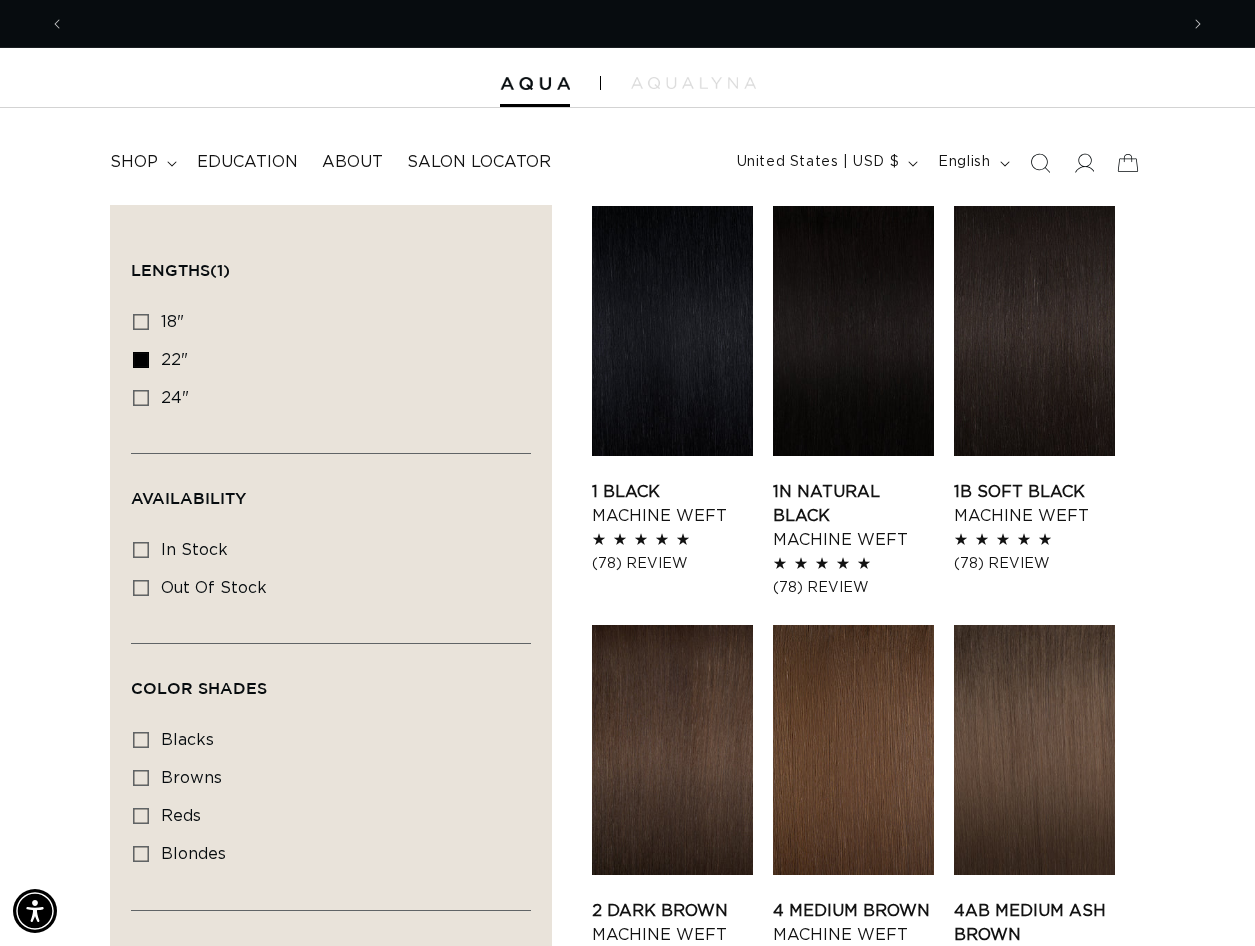 scroll, scrollTop: 0, scrollLeft: 2226, axis: horizontal 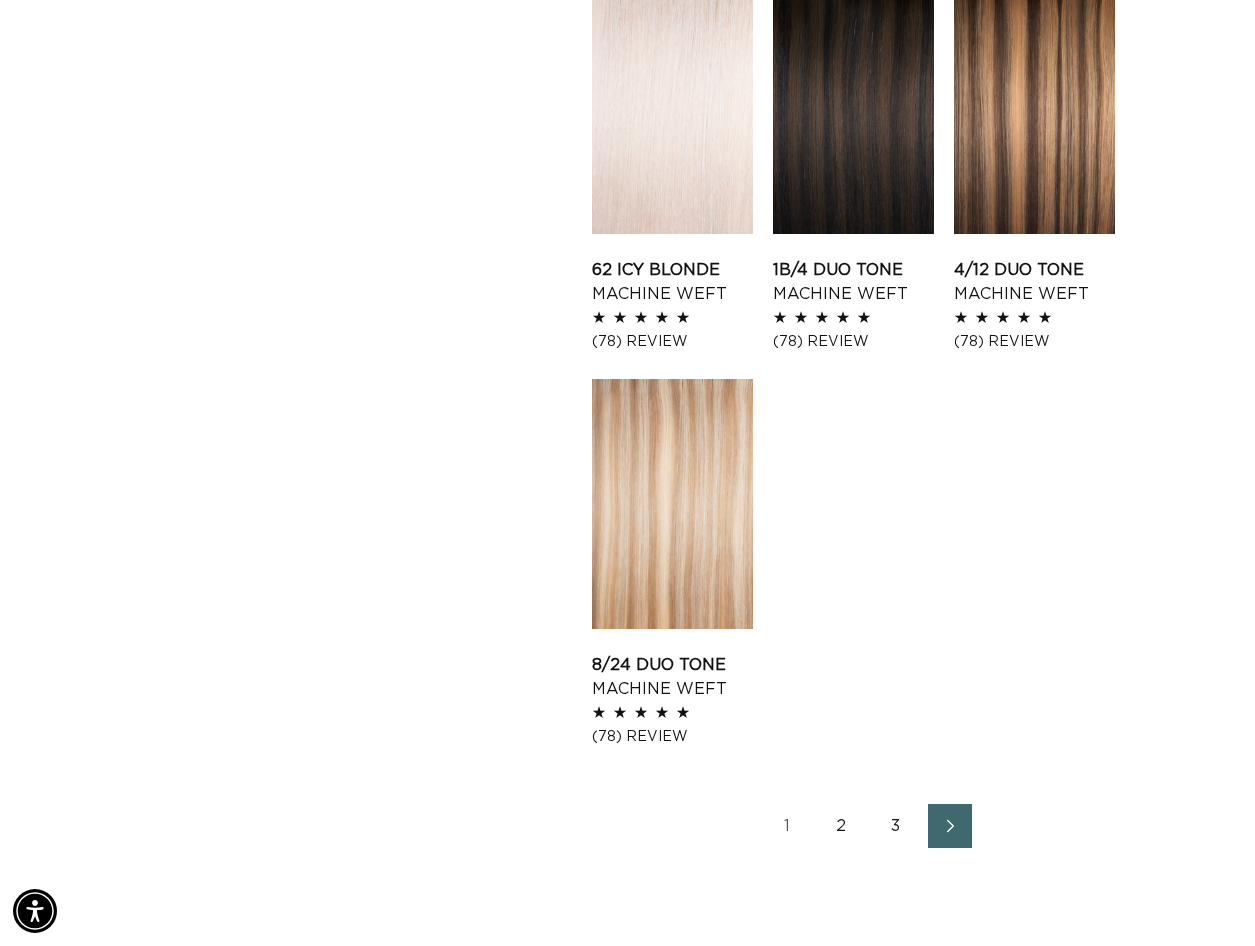 click at bounding box center [949, 826] 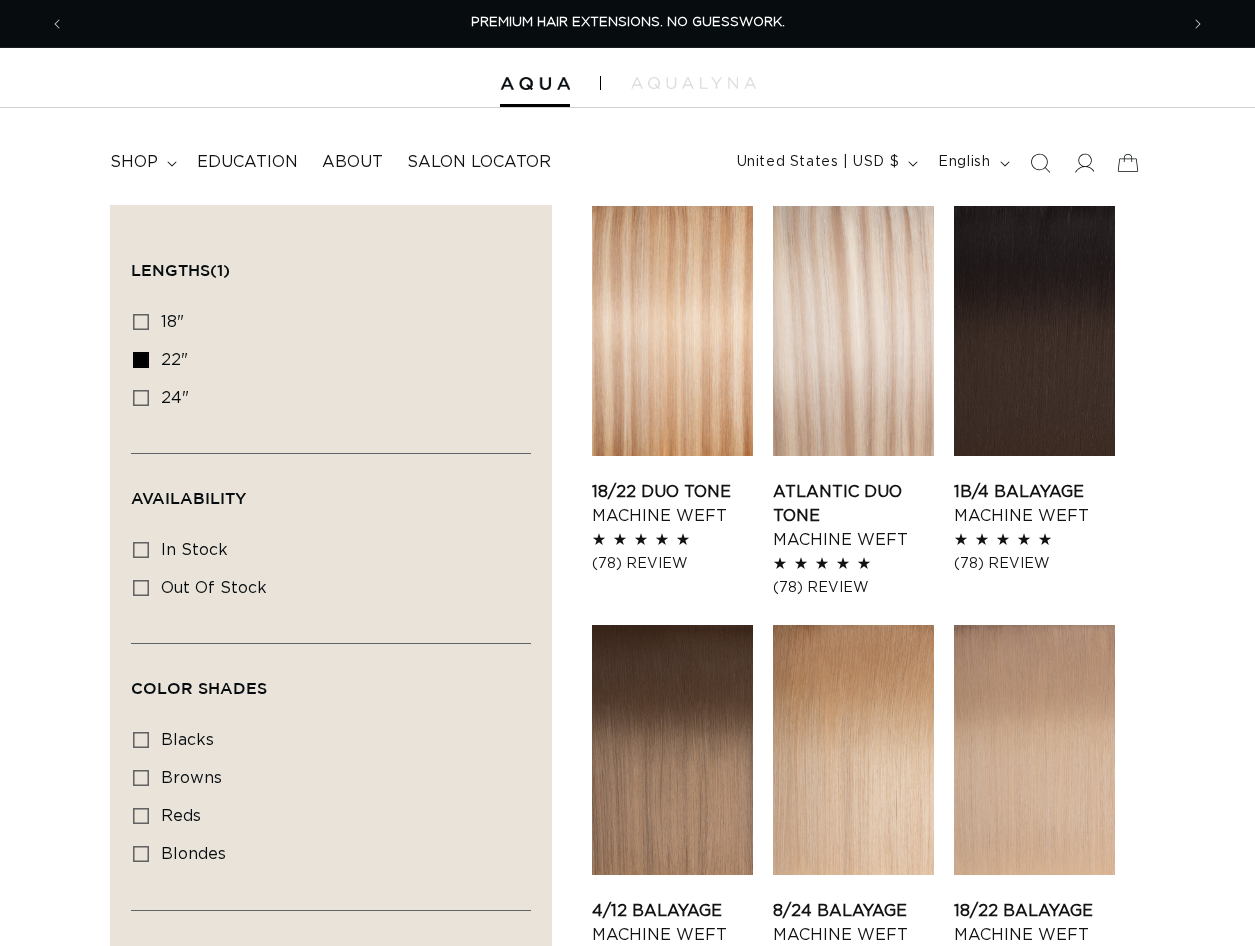 scroll, scrollTop: 0, scrollLeft: 0, axis: both 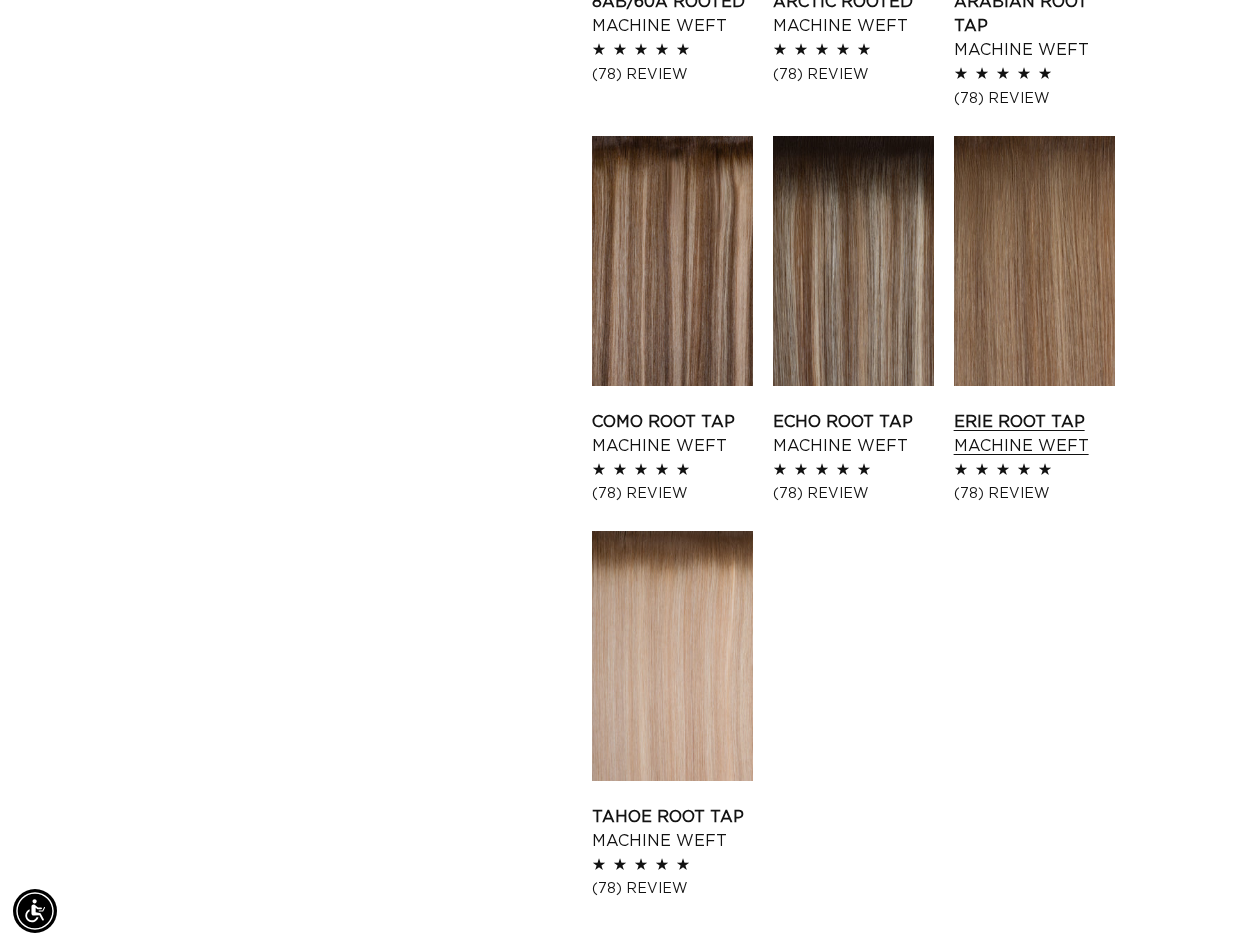 click on "Erie Root Tap
Machine Weft" at bounding box center [1034, 434] 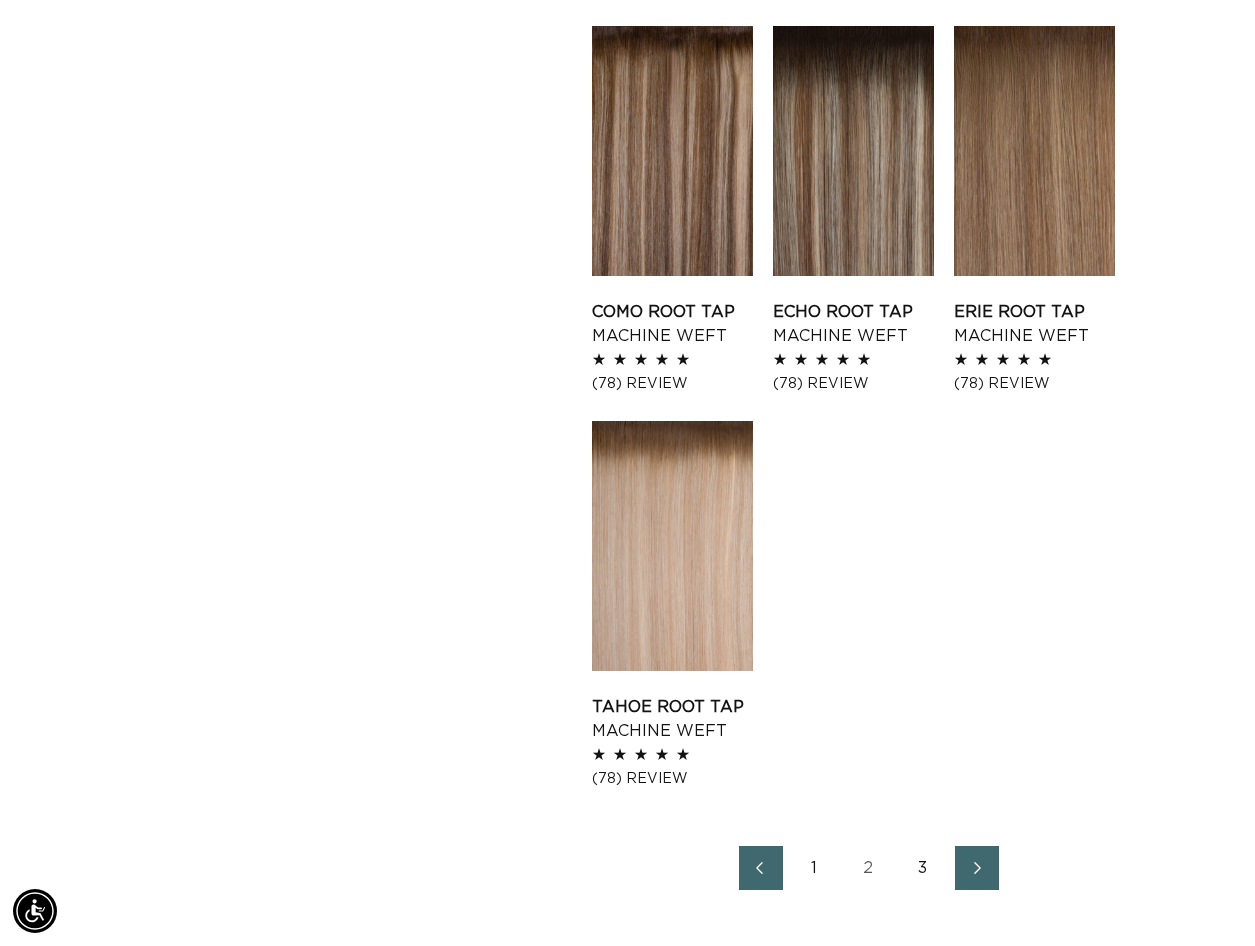 scroll, scrollTop: 2134, scrollLeft: 0, axis: vertical 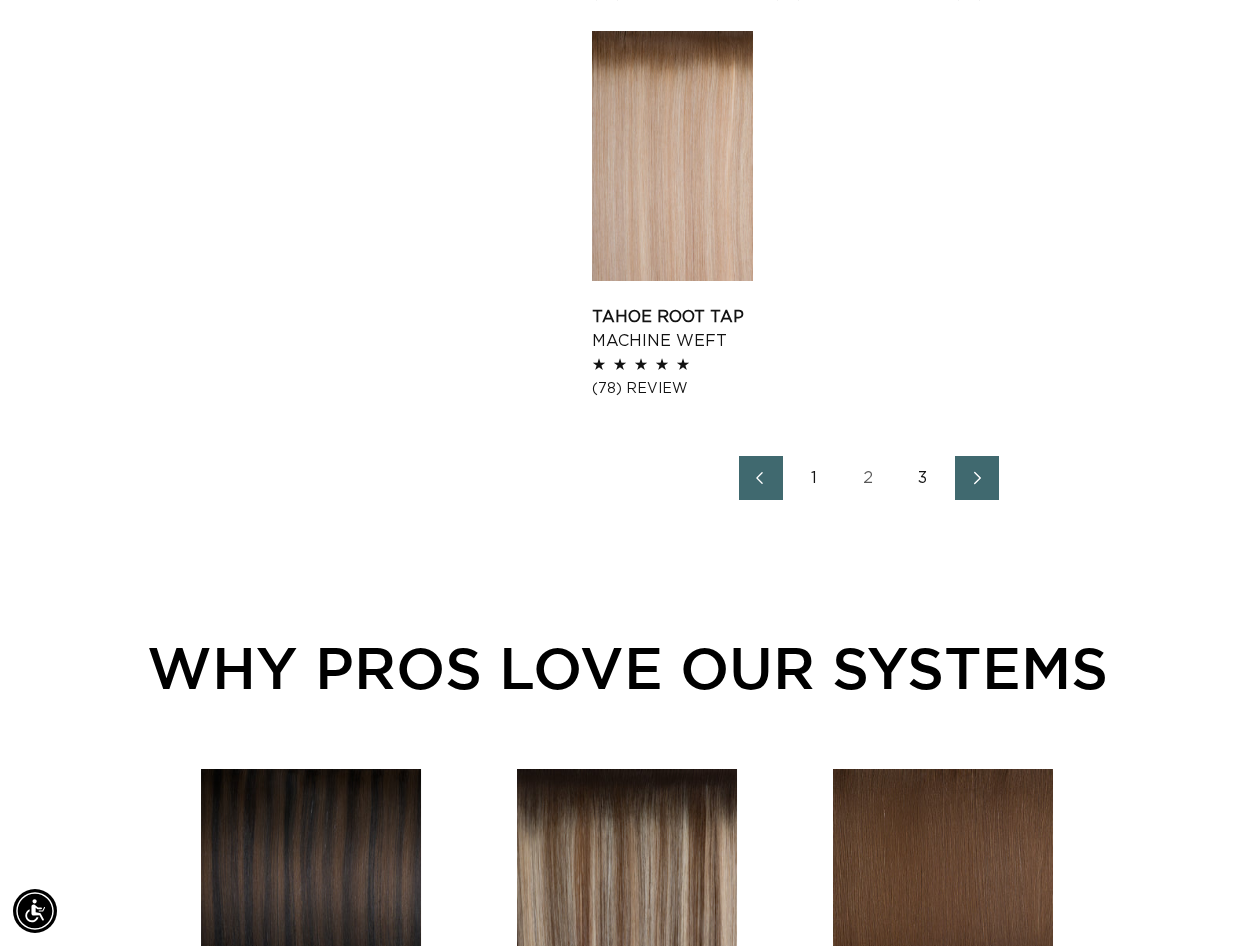 click 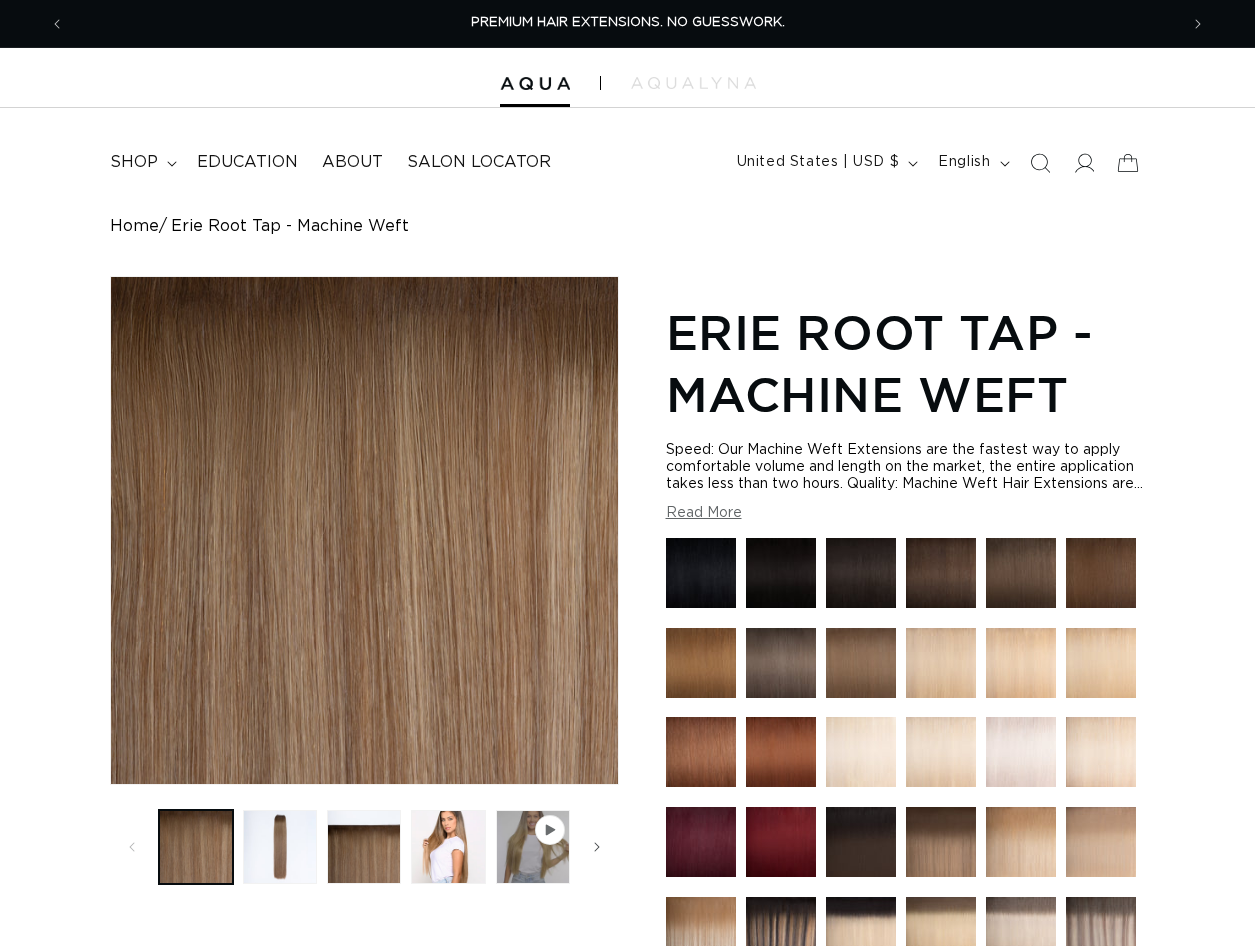 scroll, scrollTop: 0, scrollLeft: 0, axis: both 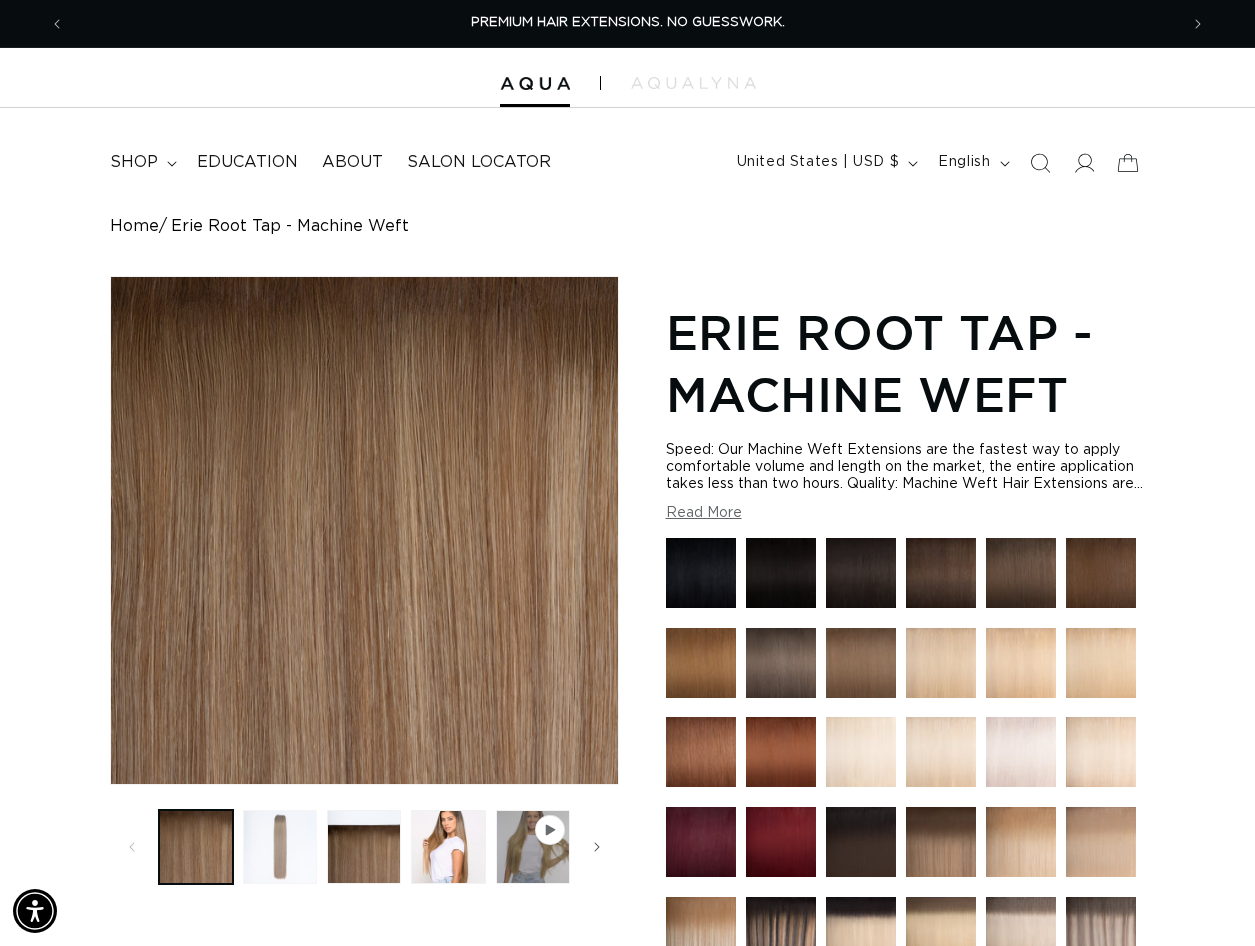 click at bounding box center (280, 847) 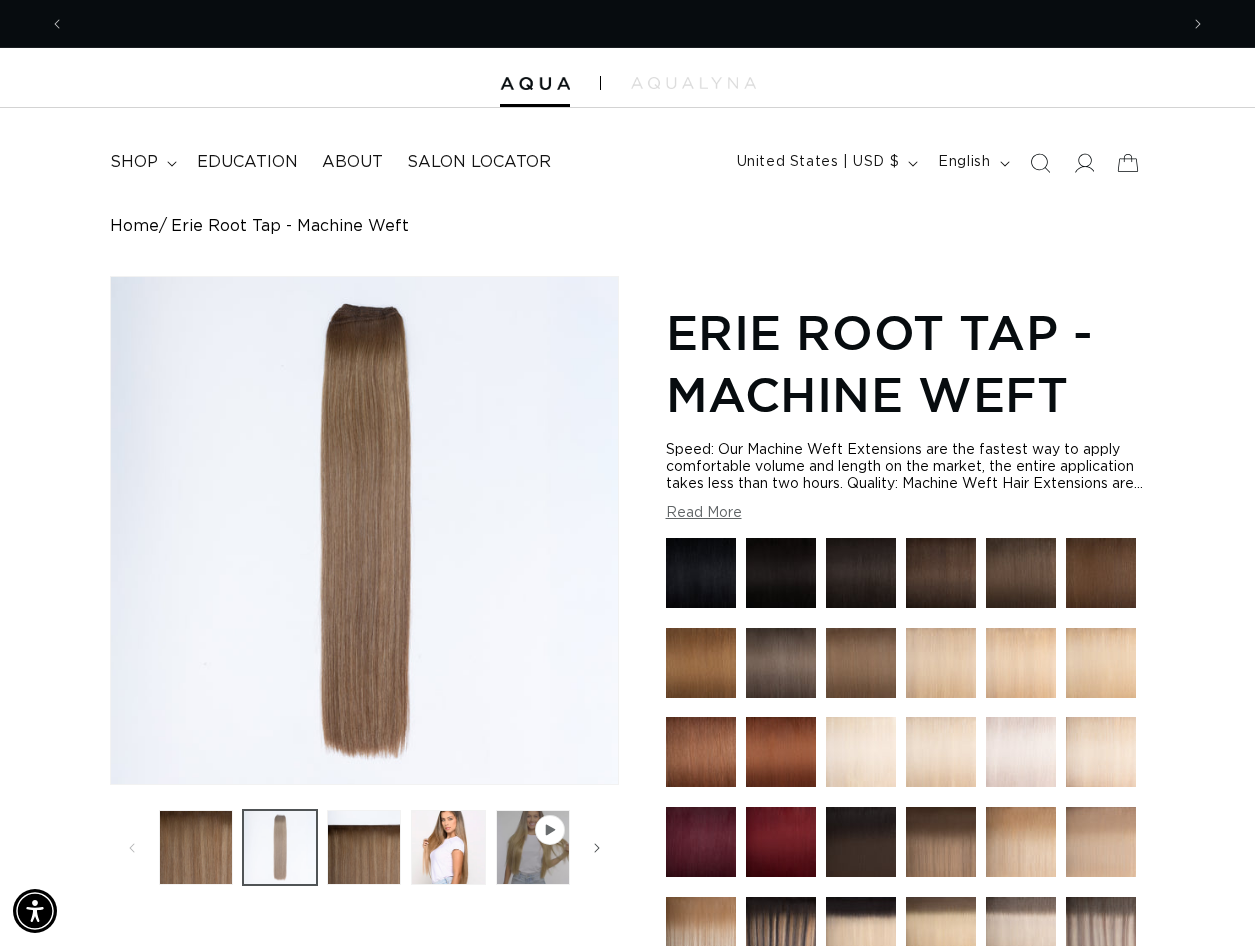 scroll, scrollTop: 0, scrollLeft: 1113, axis: horizontal 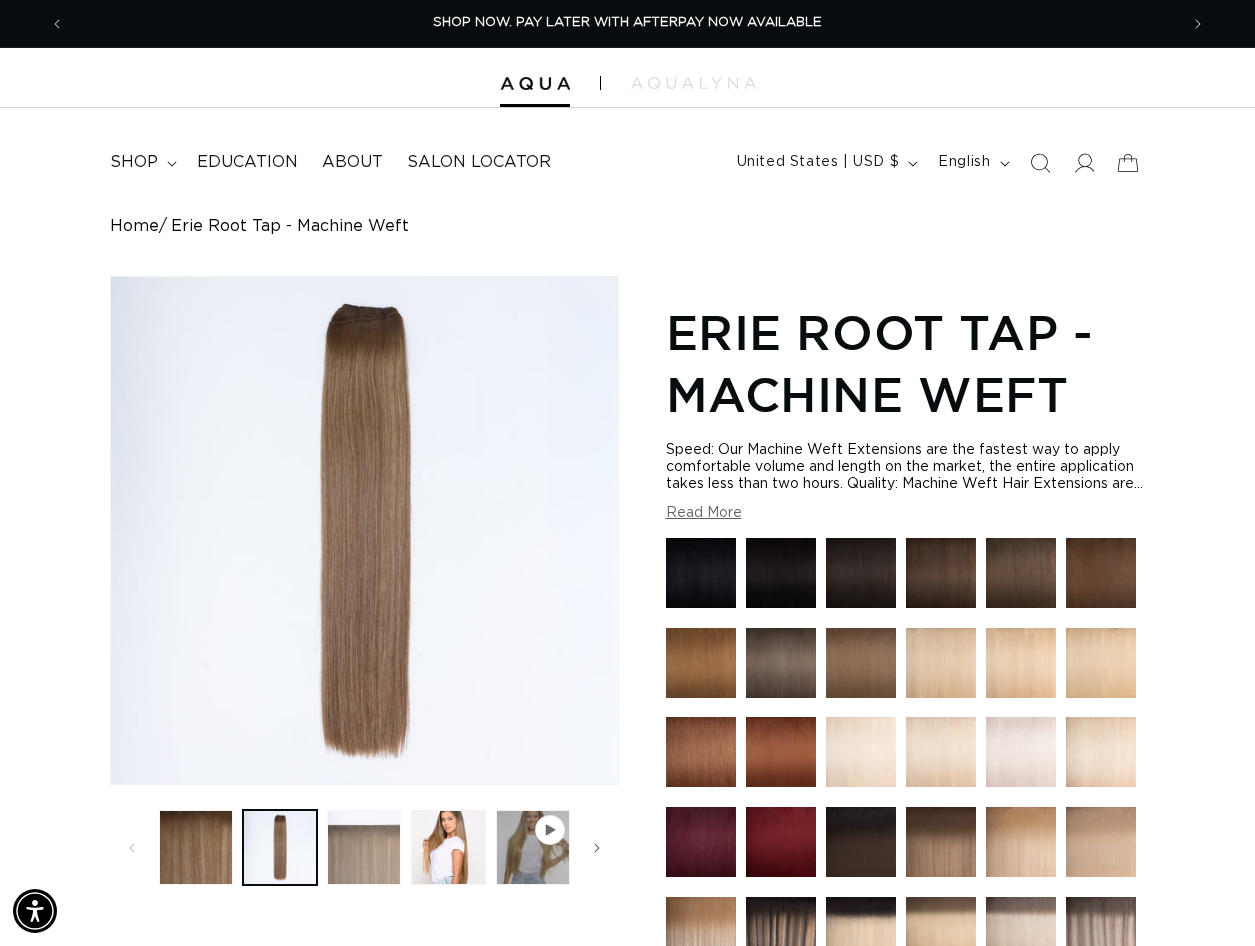click at bounding box center (364, 847) 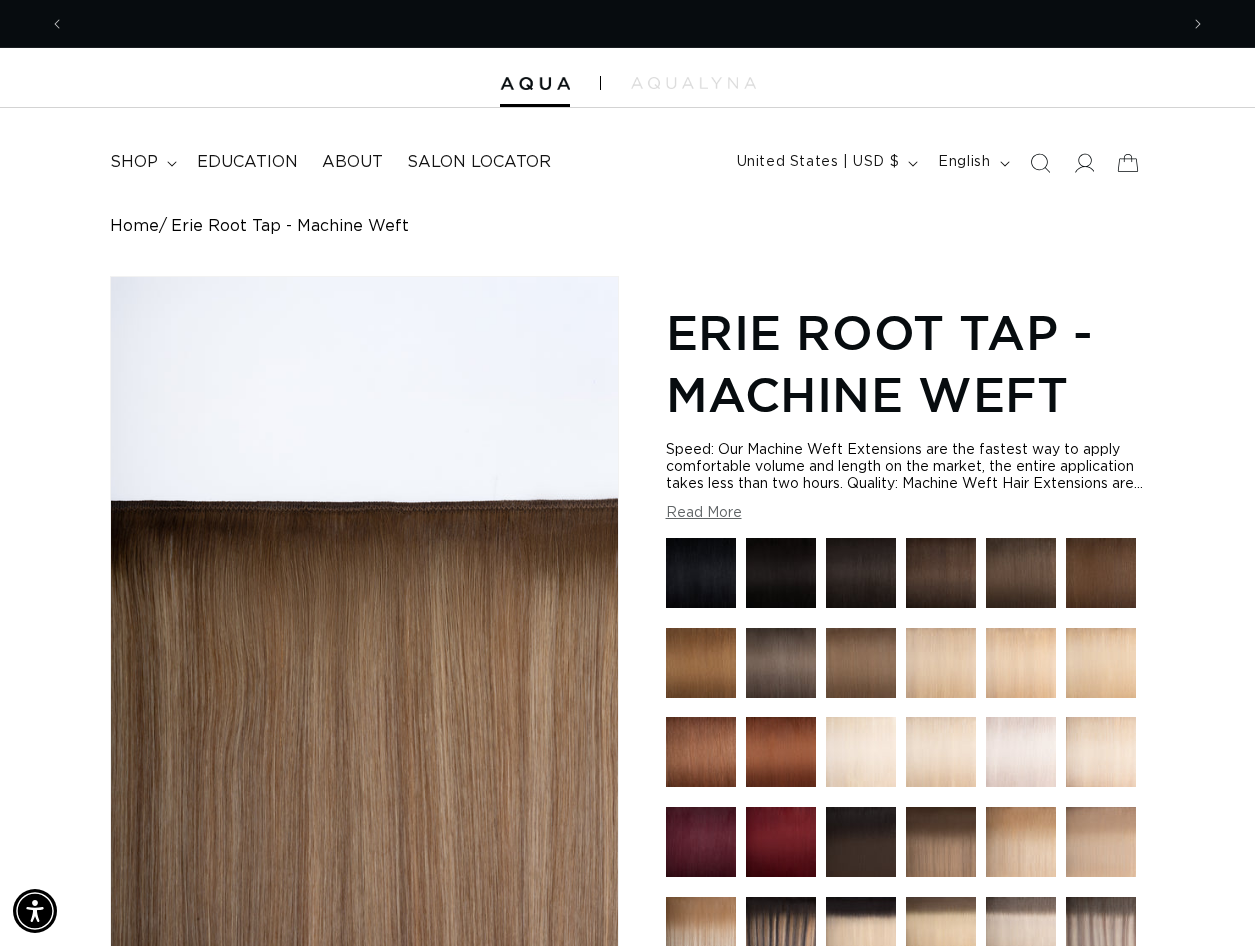 scroll, scrollTop: 0, scrollLeft: 2226, axis: horizontal 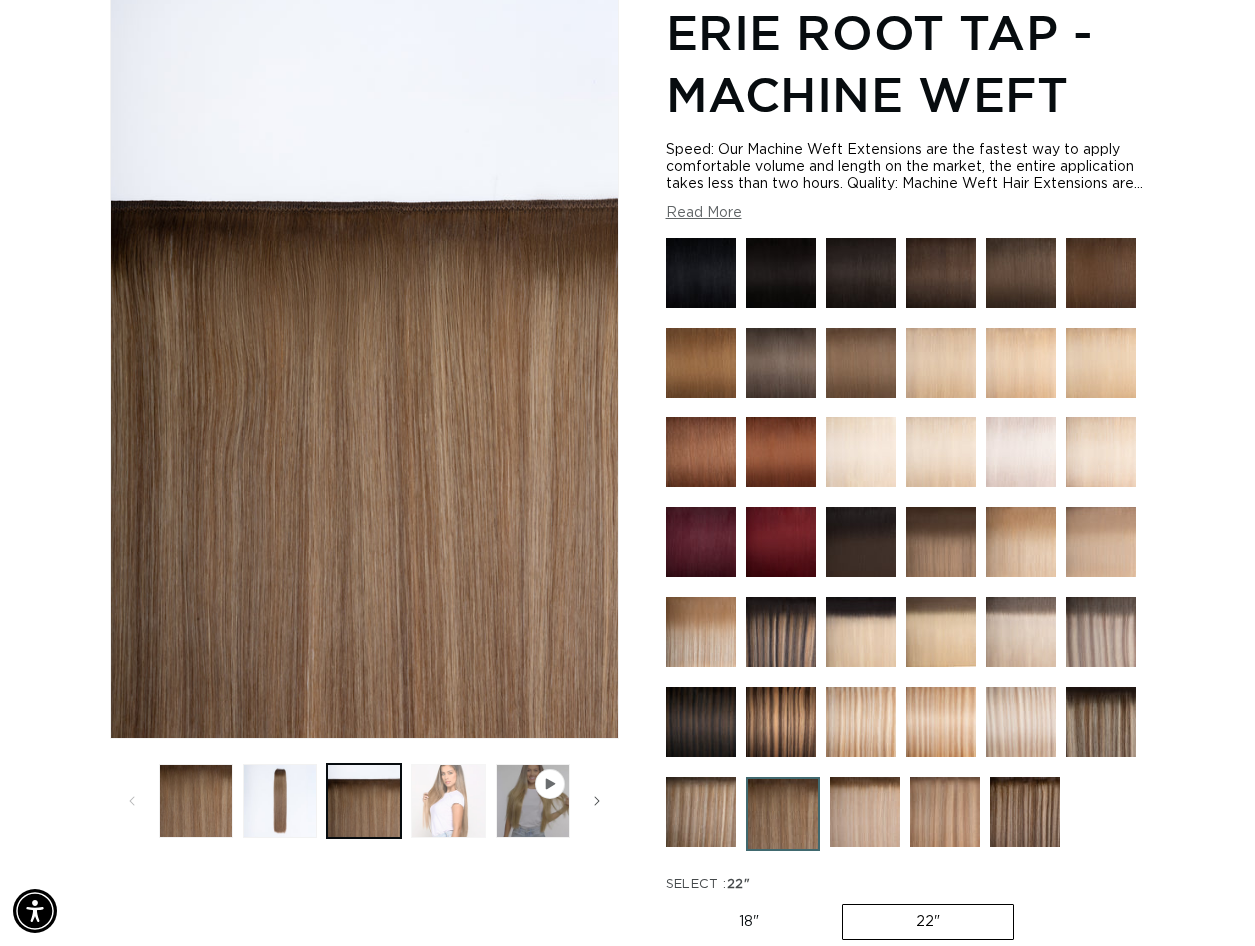 click at bounding box center [448, 801] 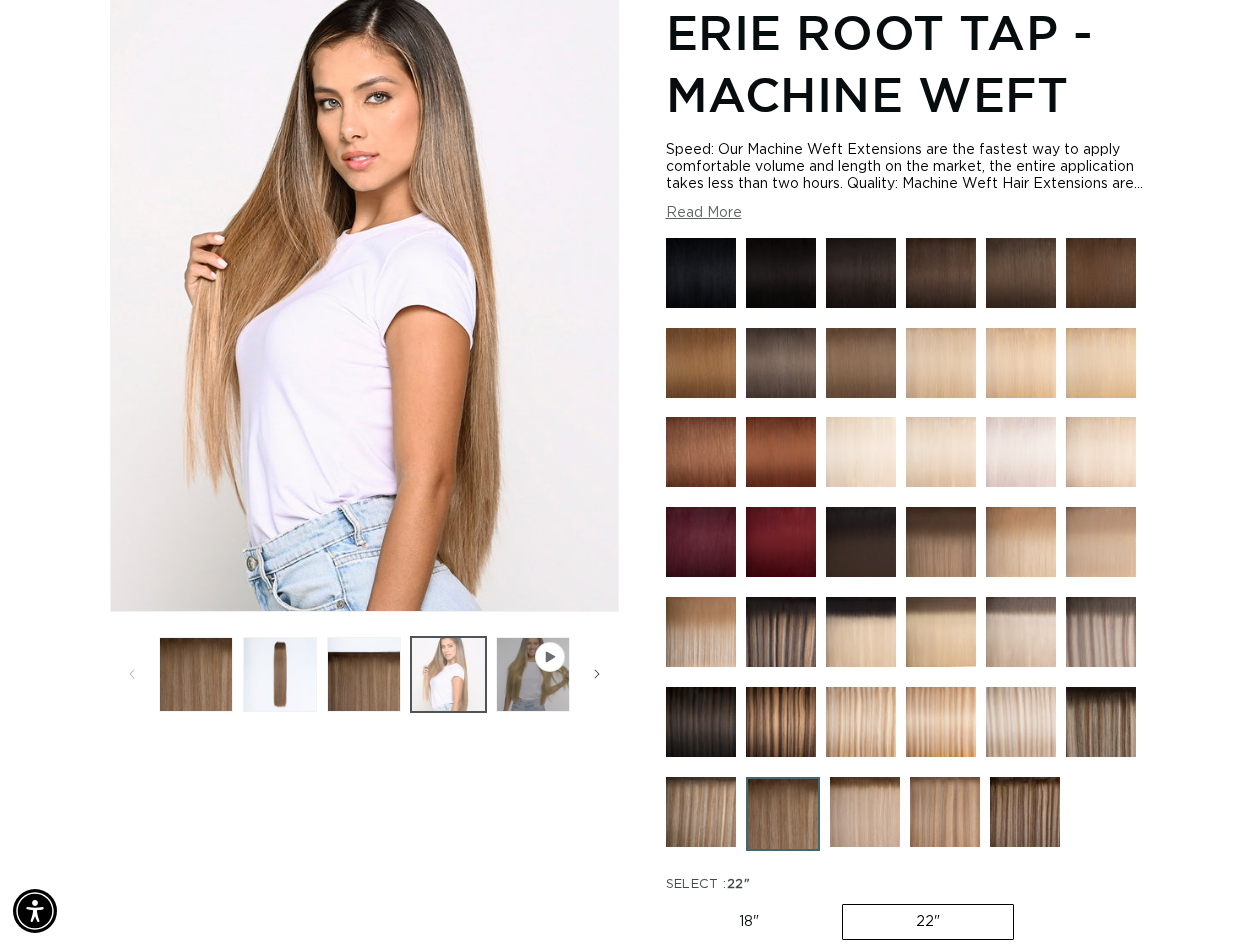 scroll, scrollTop: 276, scrollLeft: 0, axis: vertical 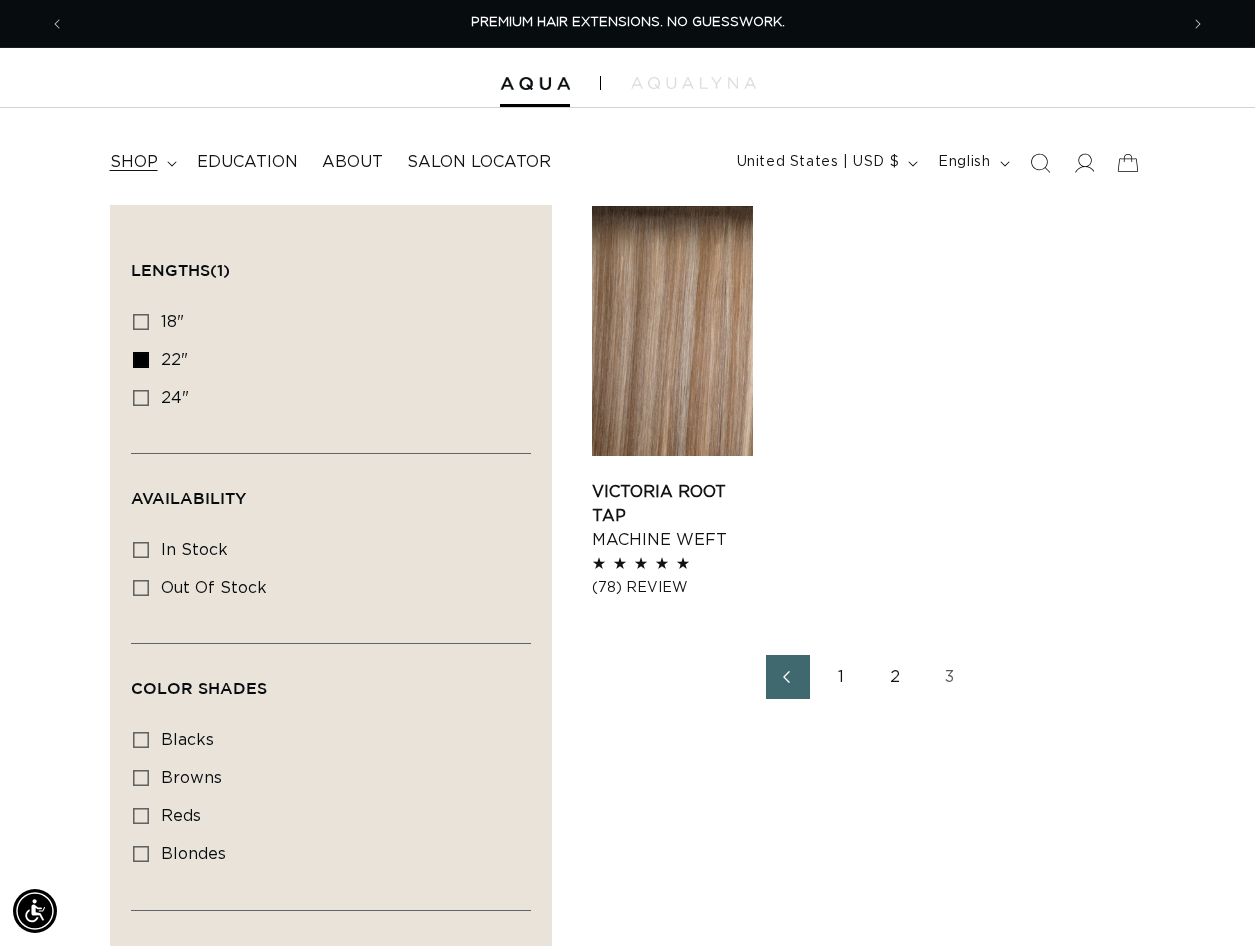 click on "shop" at bounding box center (141, 162) 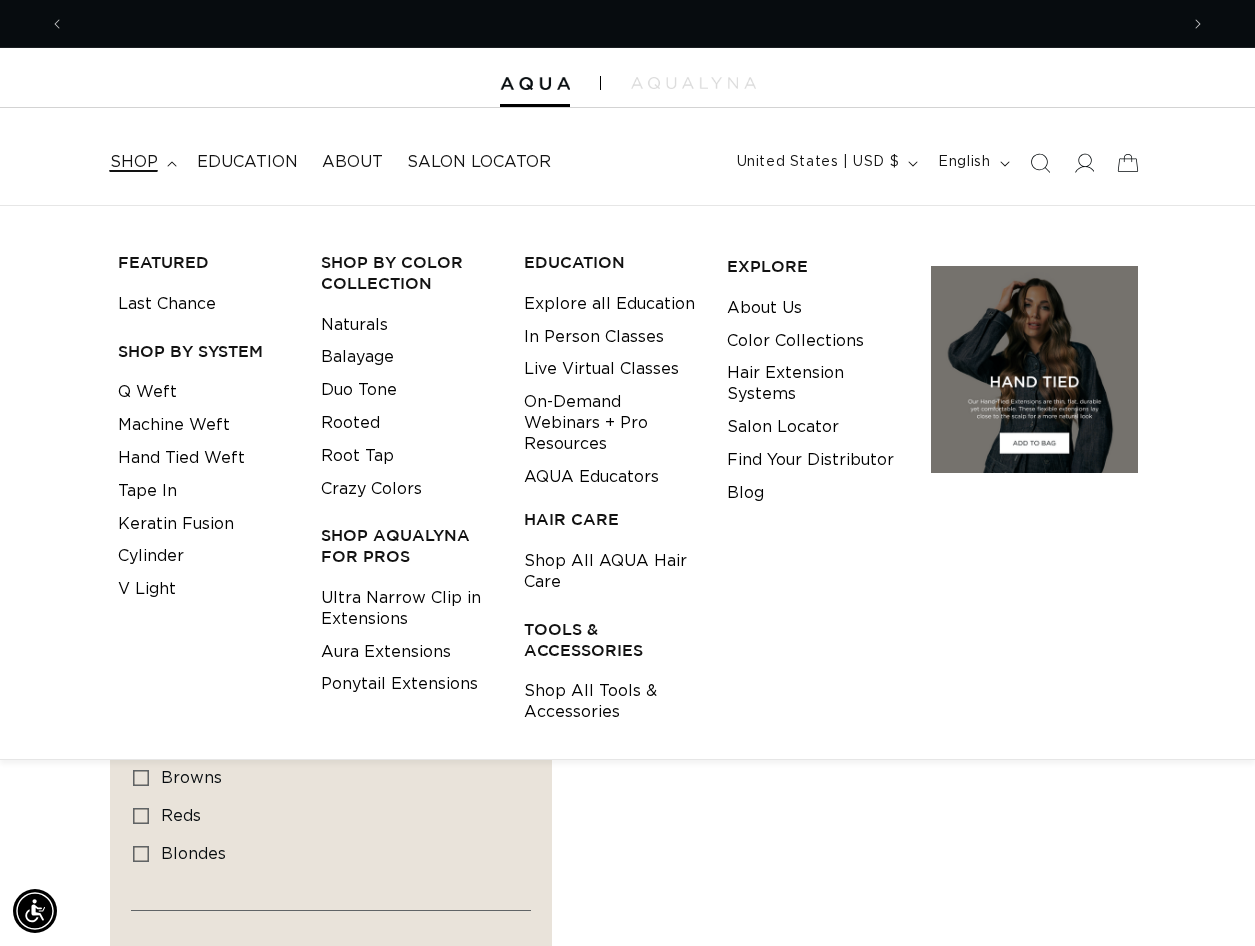 scroll, scrollTop: 0, scrollLeft: 1113, axis: horizontal 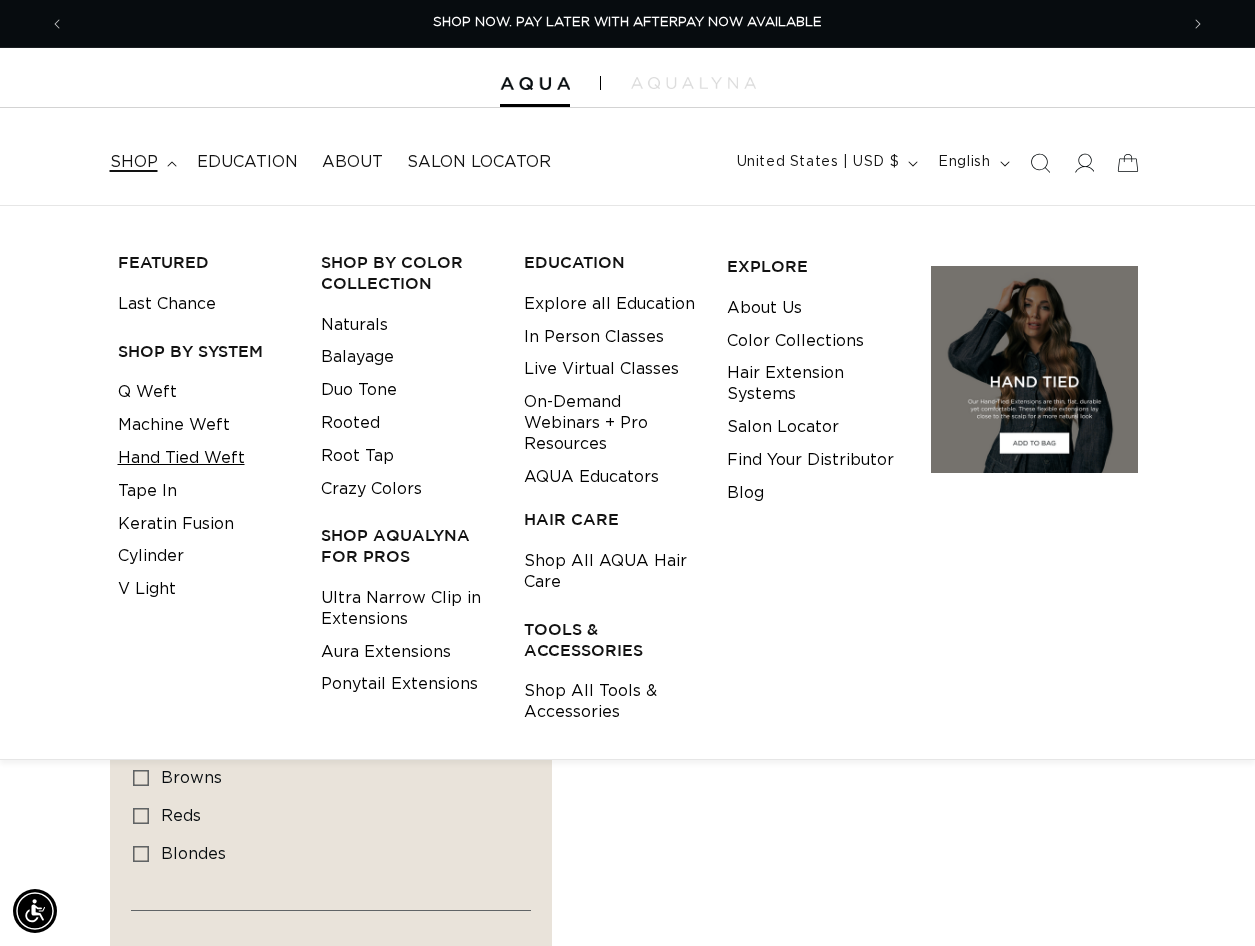 click on "Hand Tied Weft" at bounding box center [181, 458] 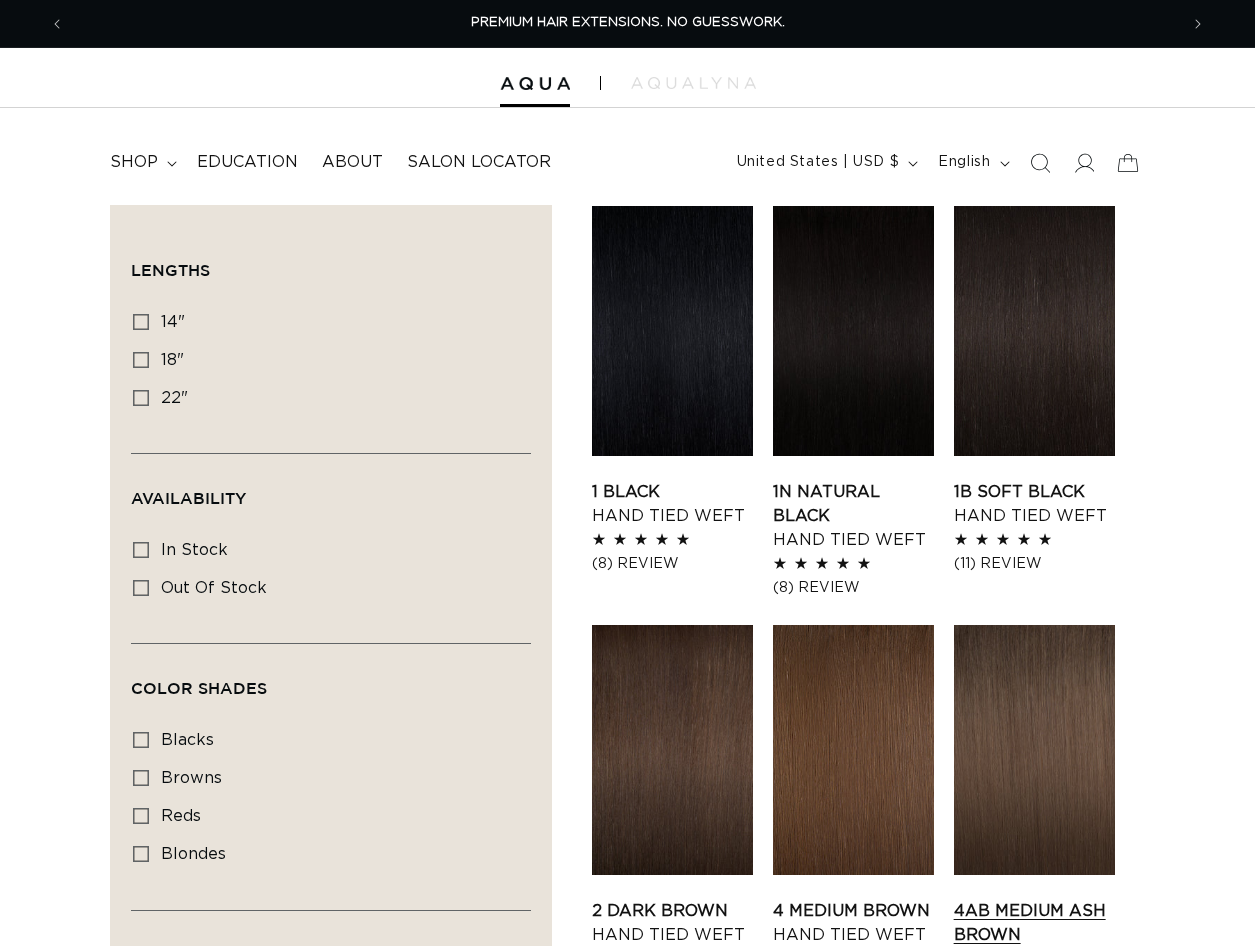 scroll, scrollTop: 0, scrollLeft: 0, axis: both 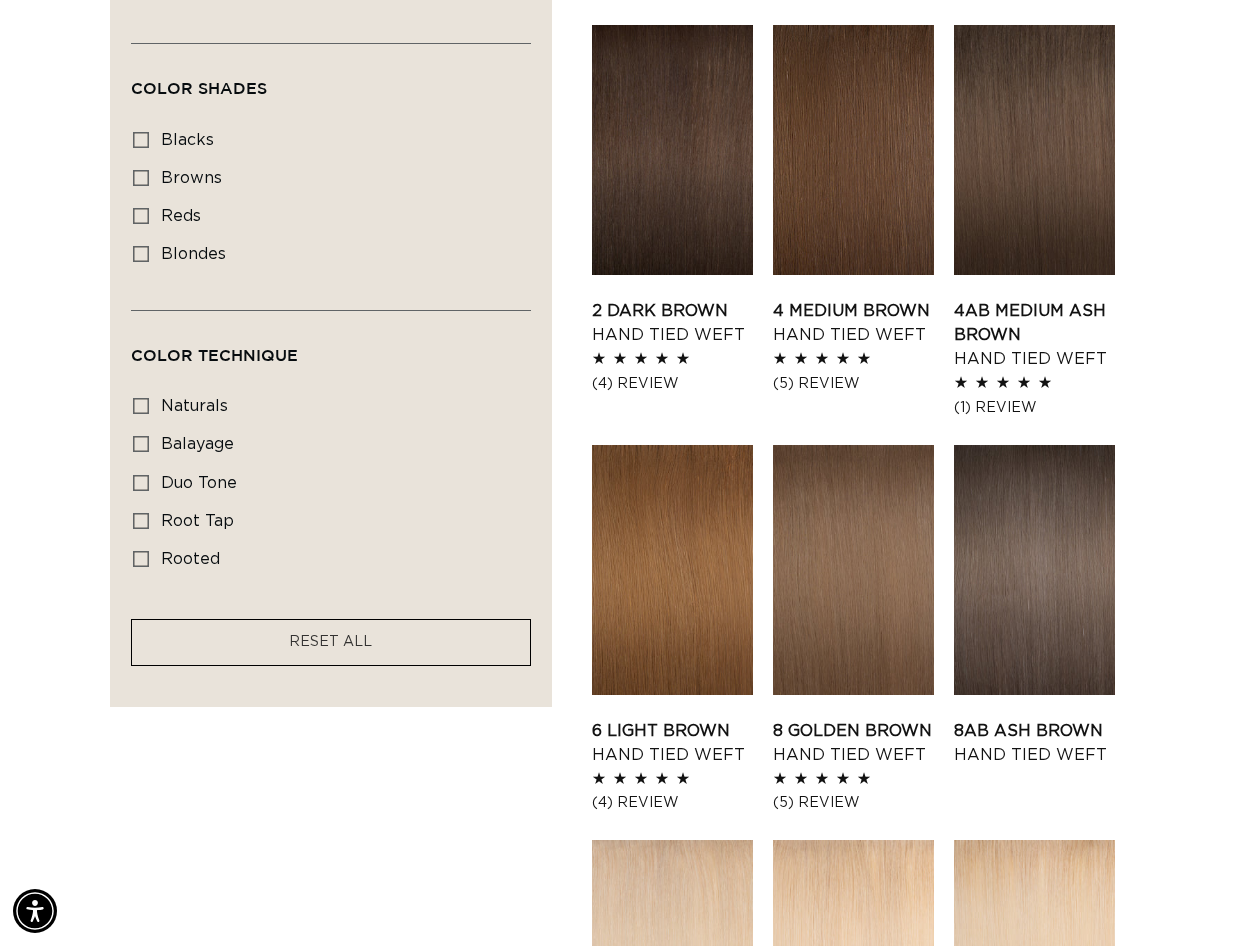 click on "1 Black - Hand Tied Weft
1 Black
Hand Tied Weft
5.0 /
5.0
(8)
8
total reviews" at bounding box center [869, 842] 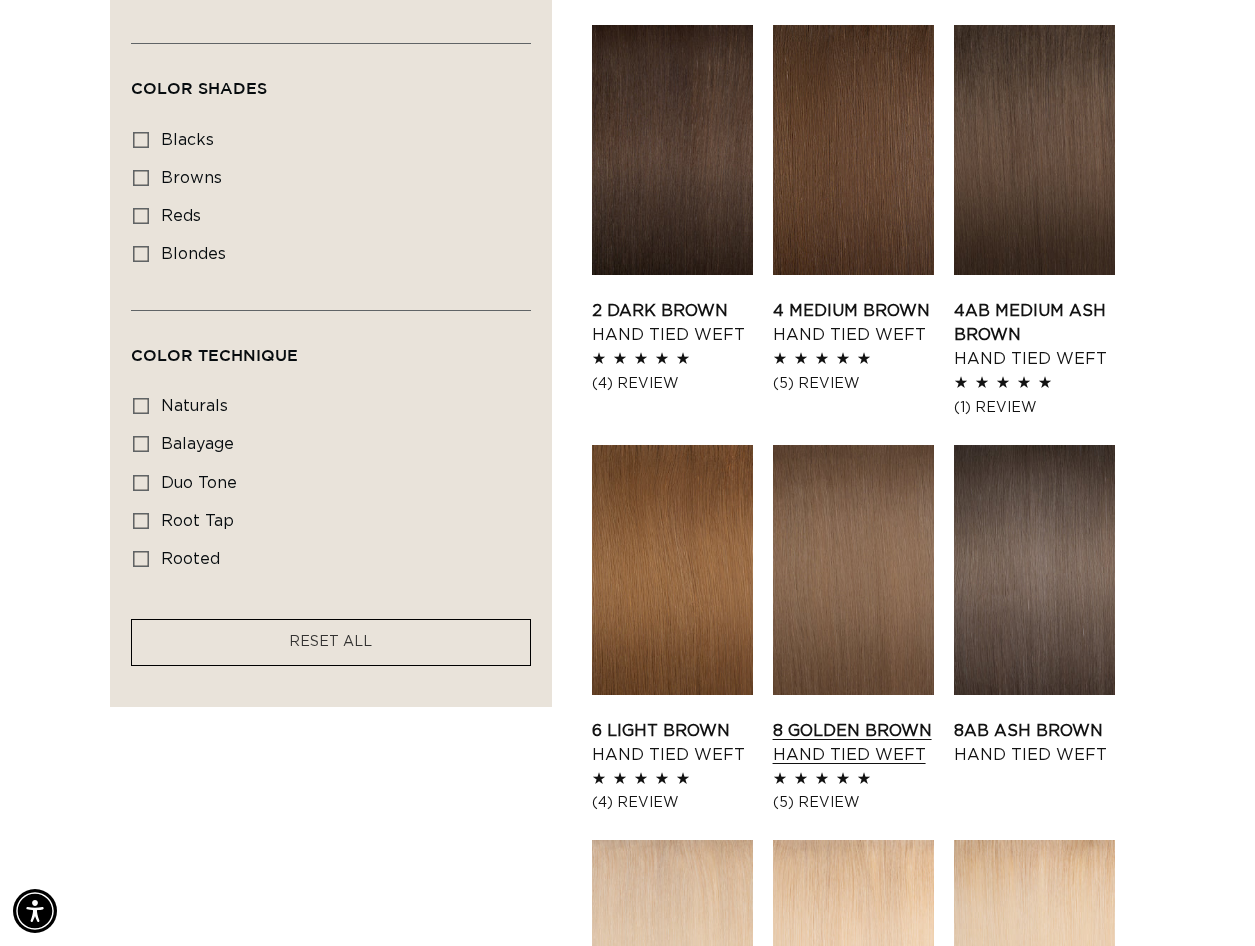 click on "8 Golden Brown
Hand Tied Weft" at bounding box center [853, 743] 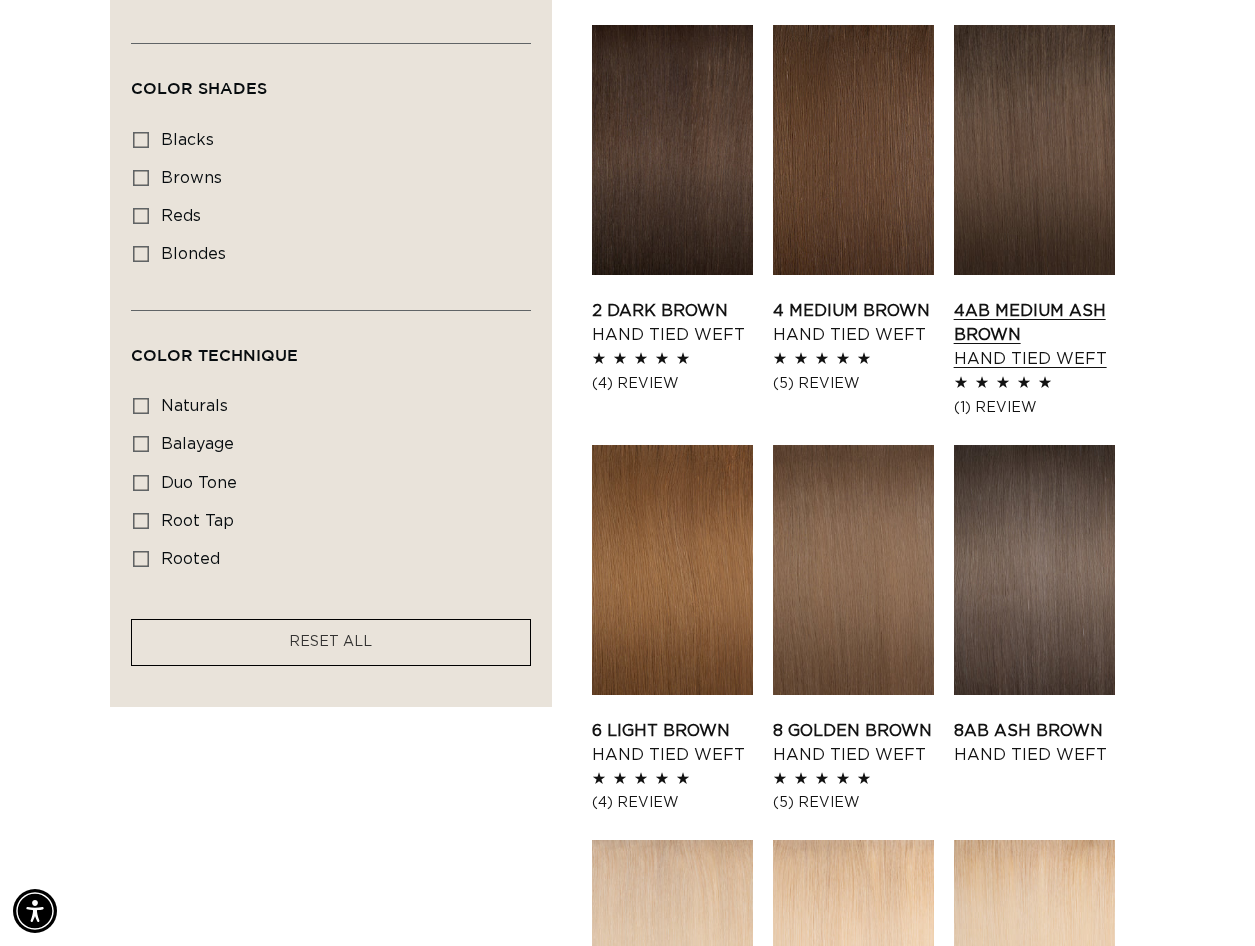 scroll, scrollTop: 0, scrollLeft: 2226, axis: horizontal 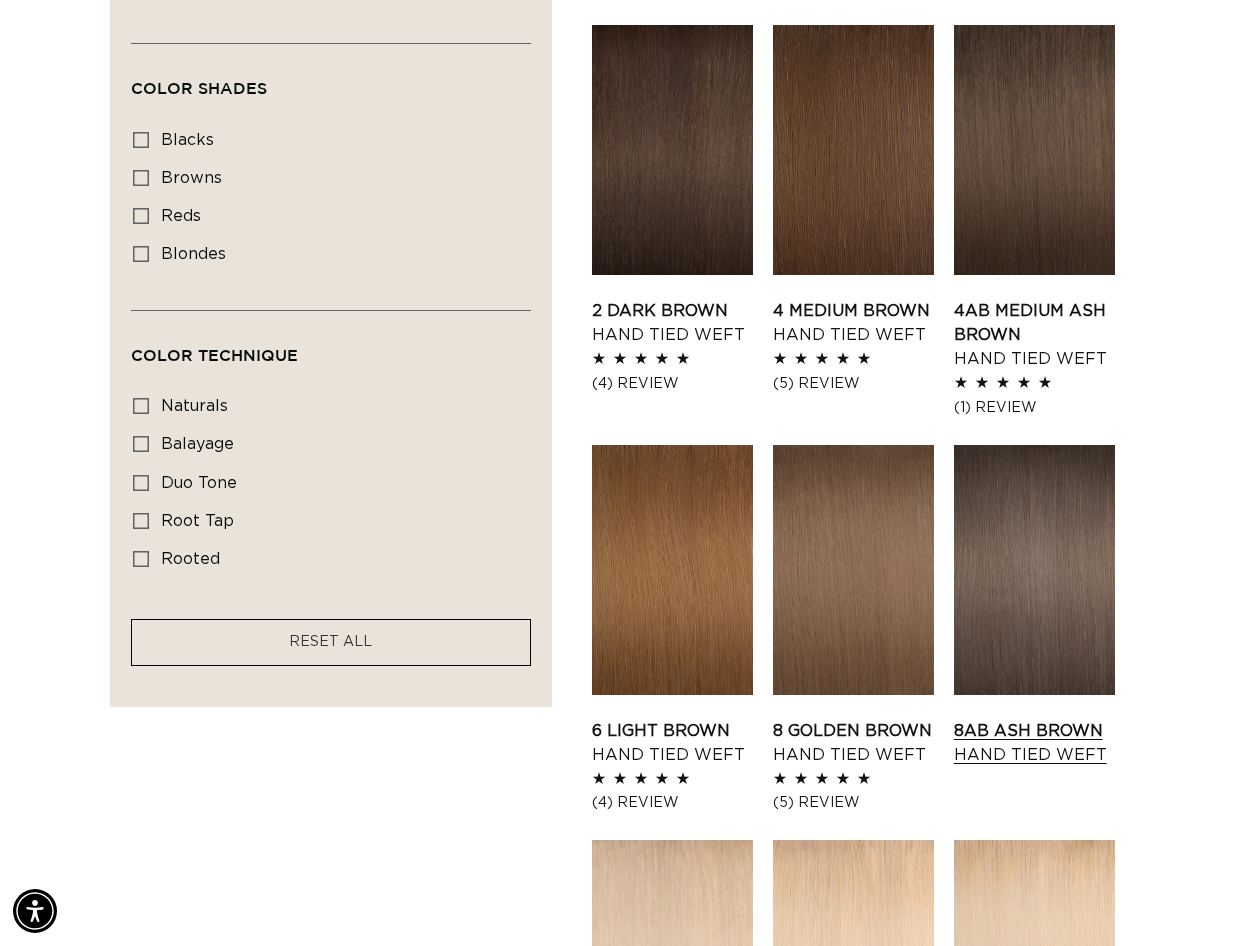 click on "8AB Ash Brown
Hand Tied Weft" at bounding box center [1034, 743] 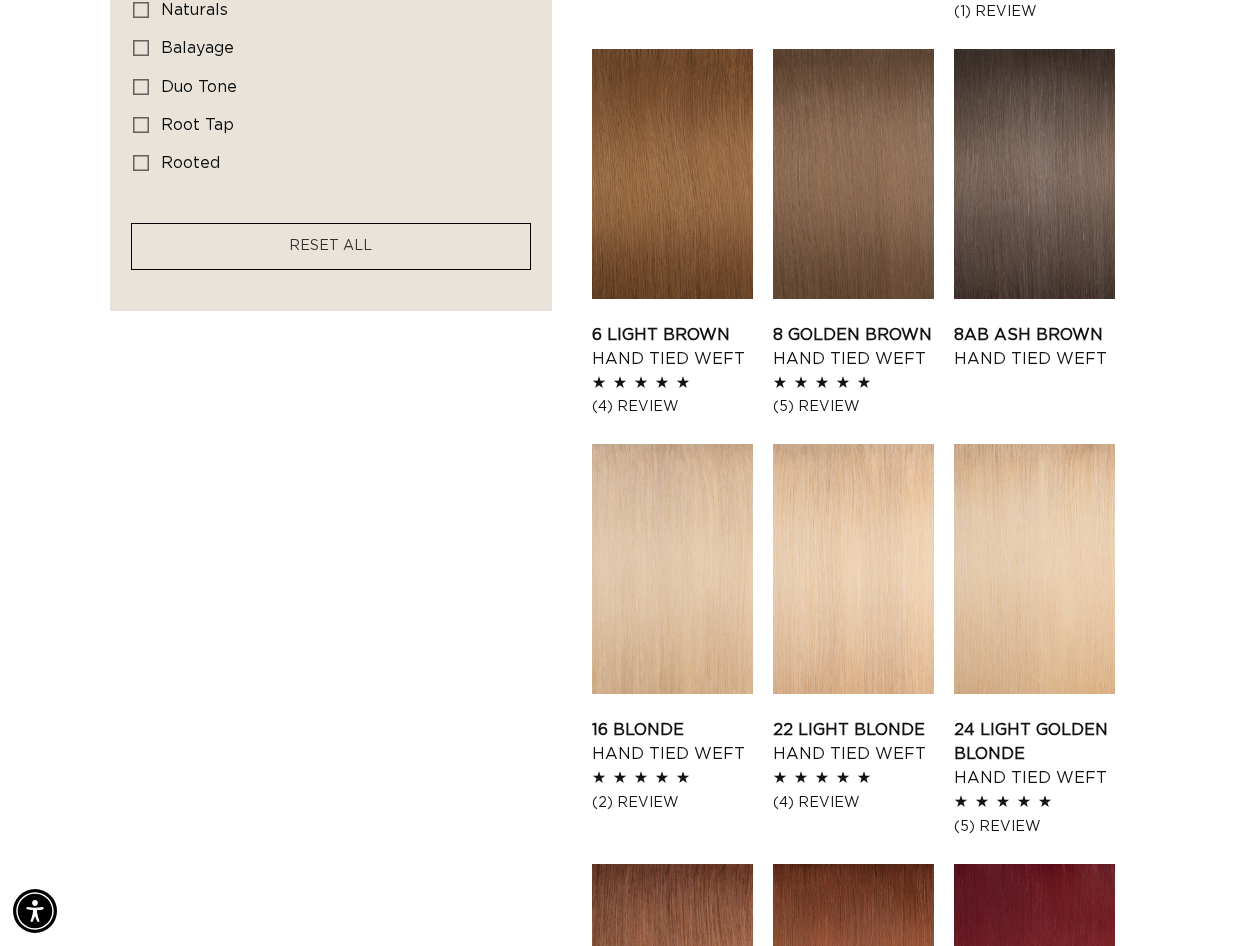 scroll, scrollTop: 1100, scrollLeft: 0, axis: vertical 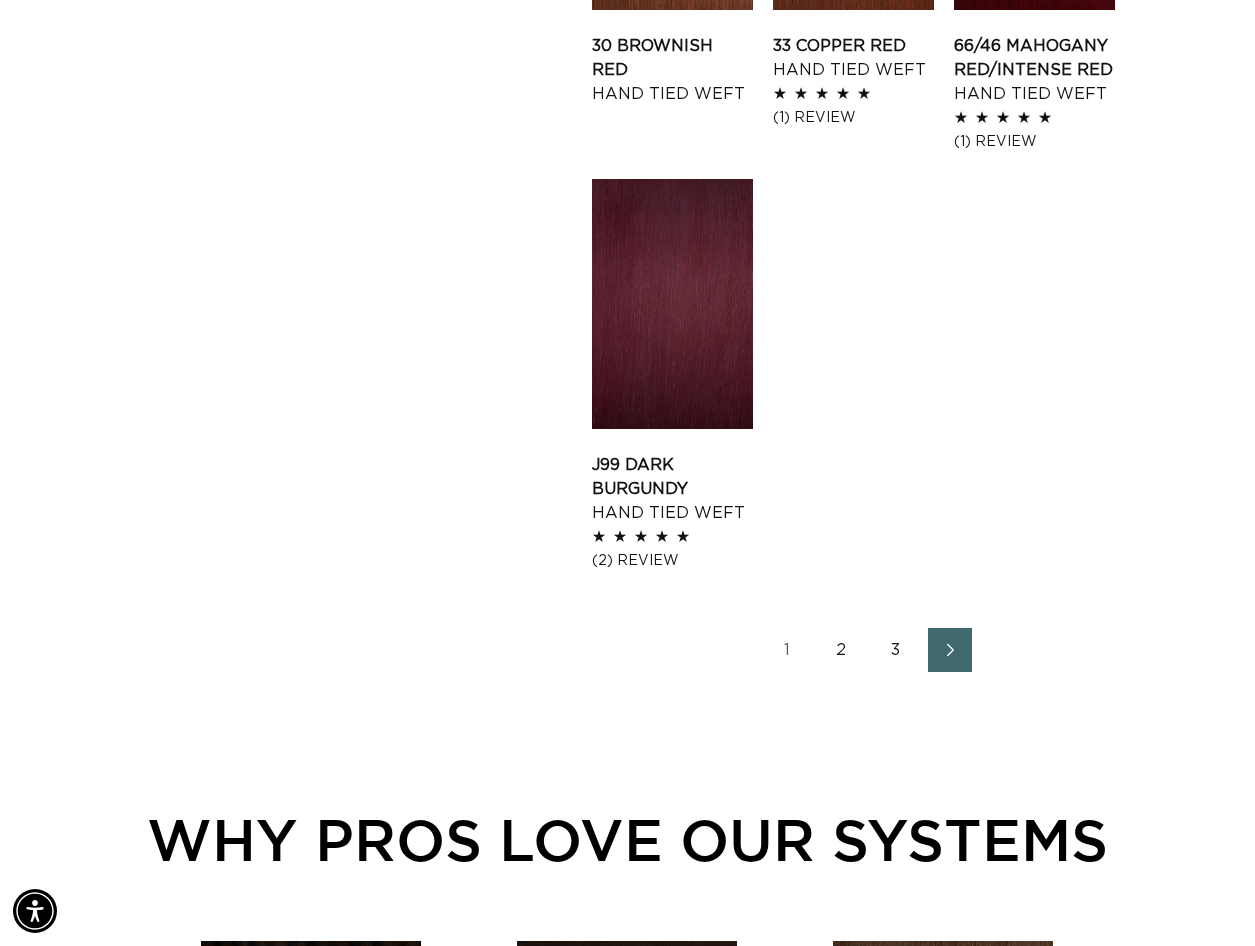 click 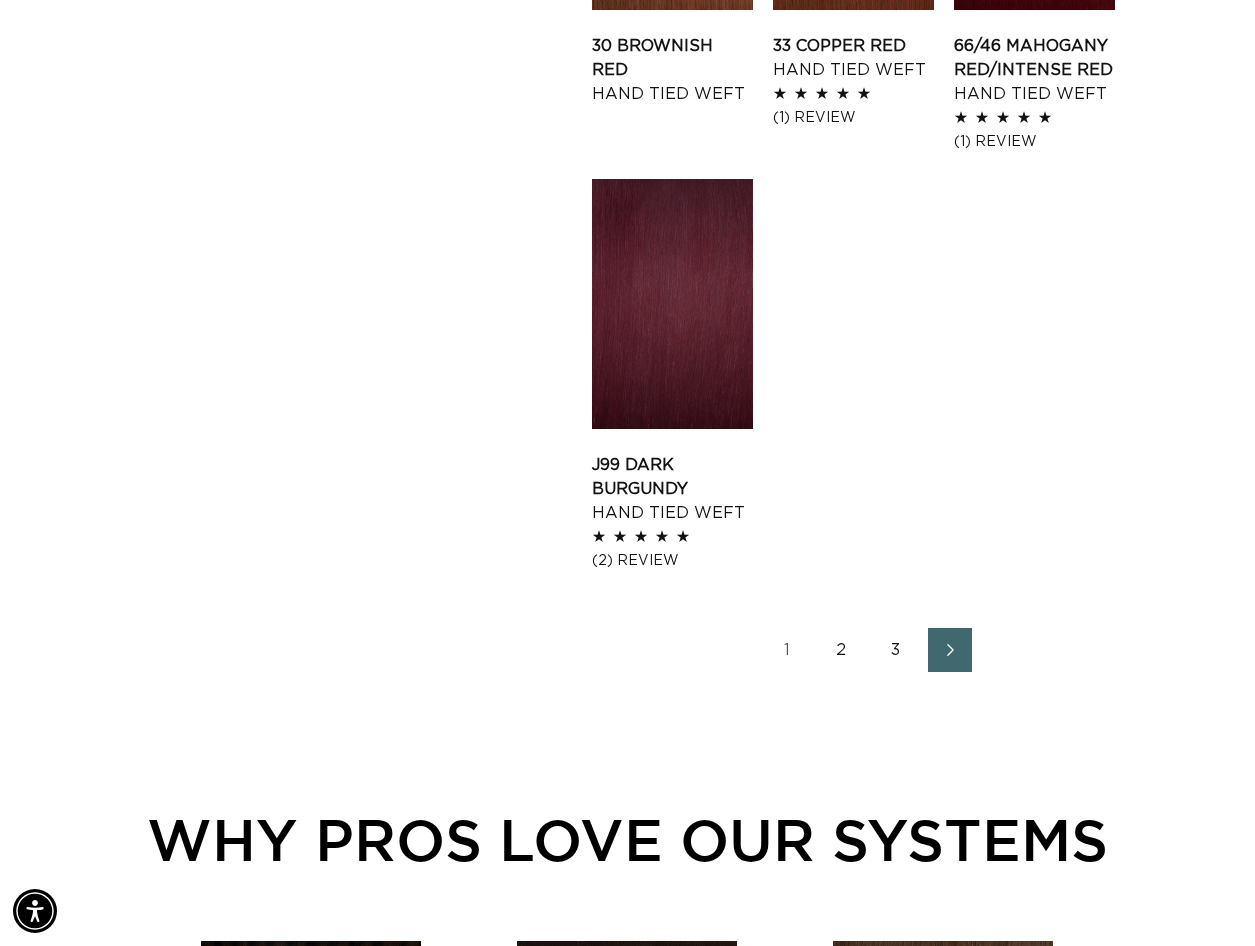 scroll, scrollTop: 0, scrollLeft: 2226, axis: horizontal 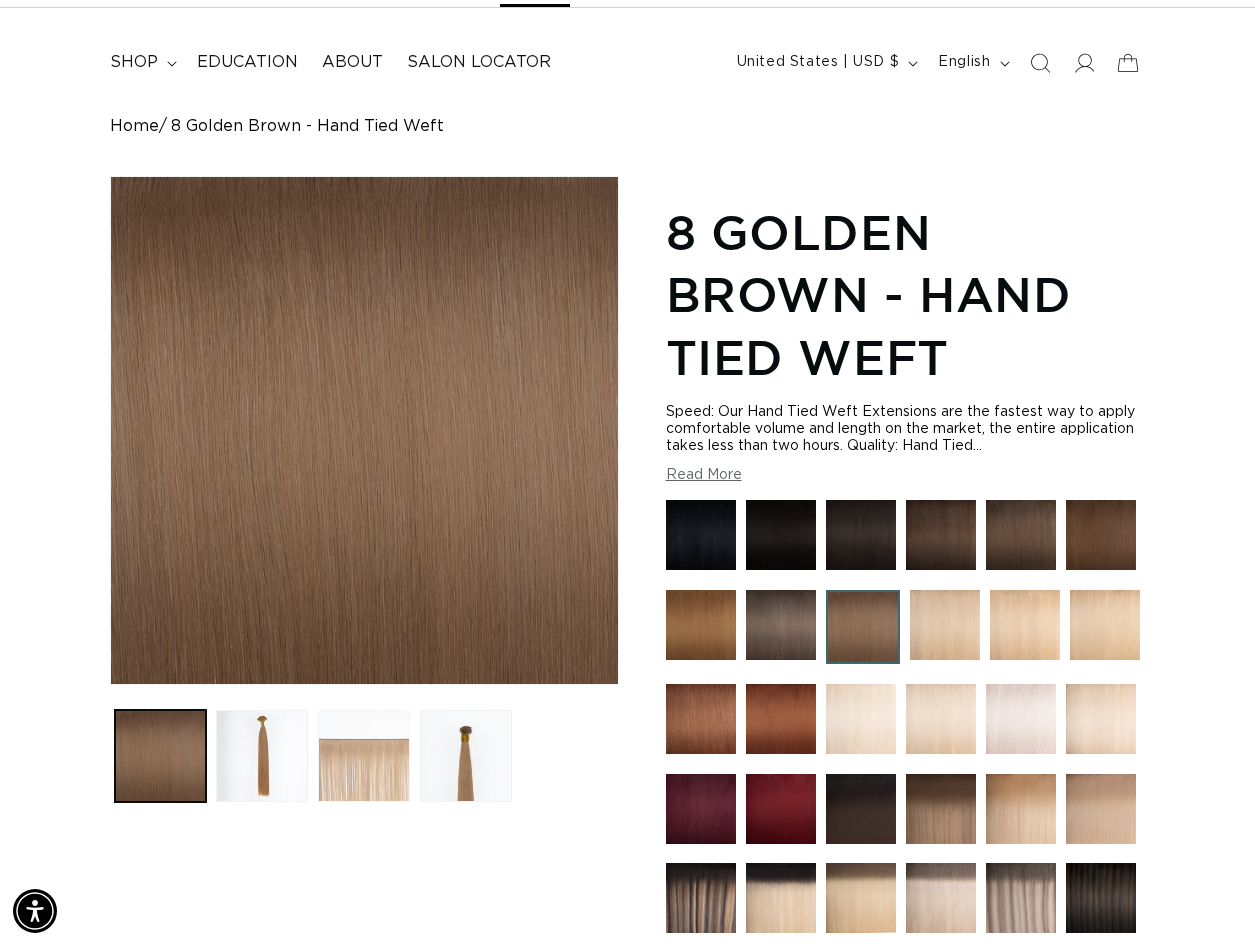 click at bounding box center [364, 756] 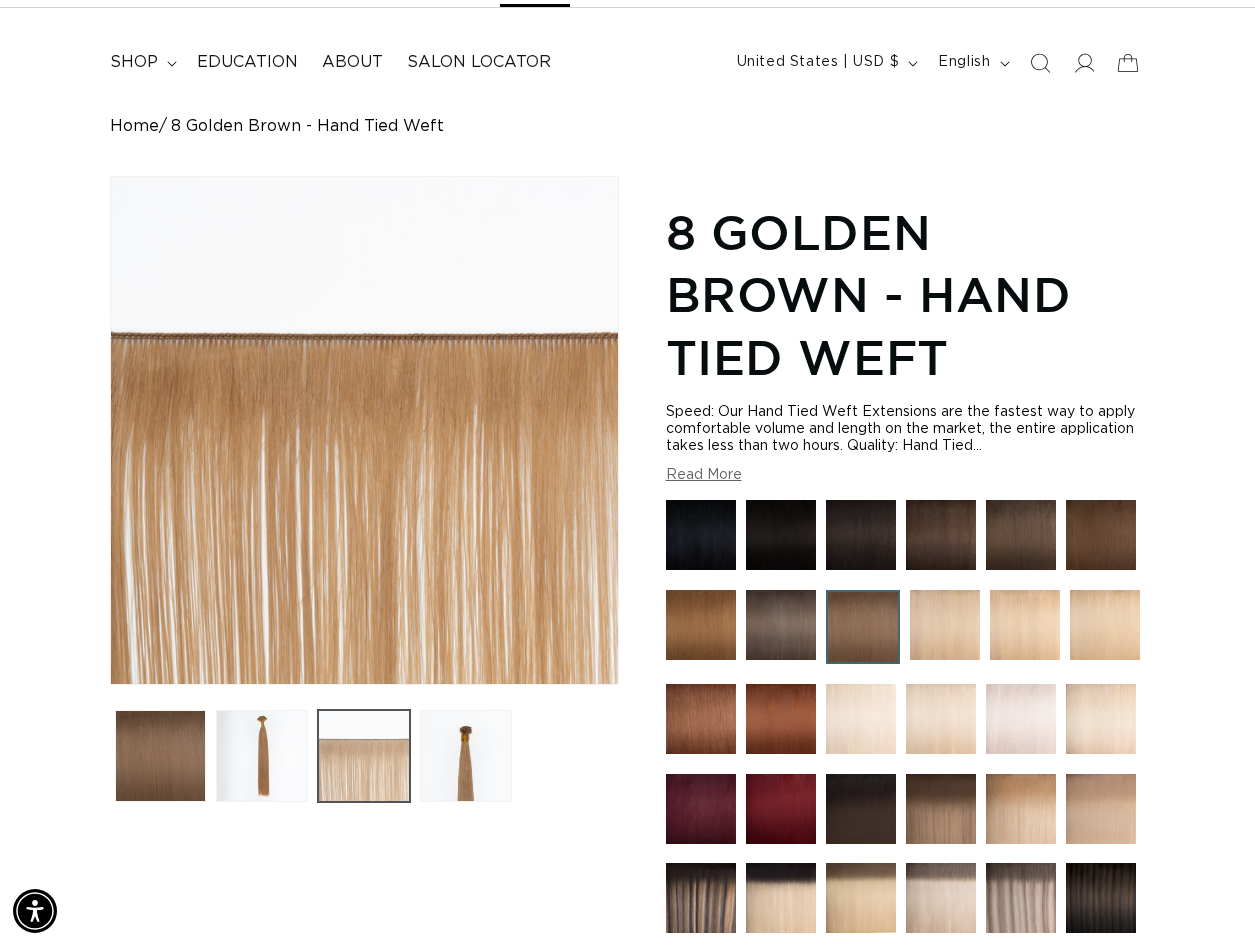 scroll, scrollTop: 0, scrollLeft: 1113, axis: horizontal 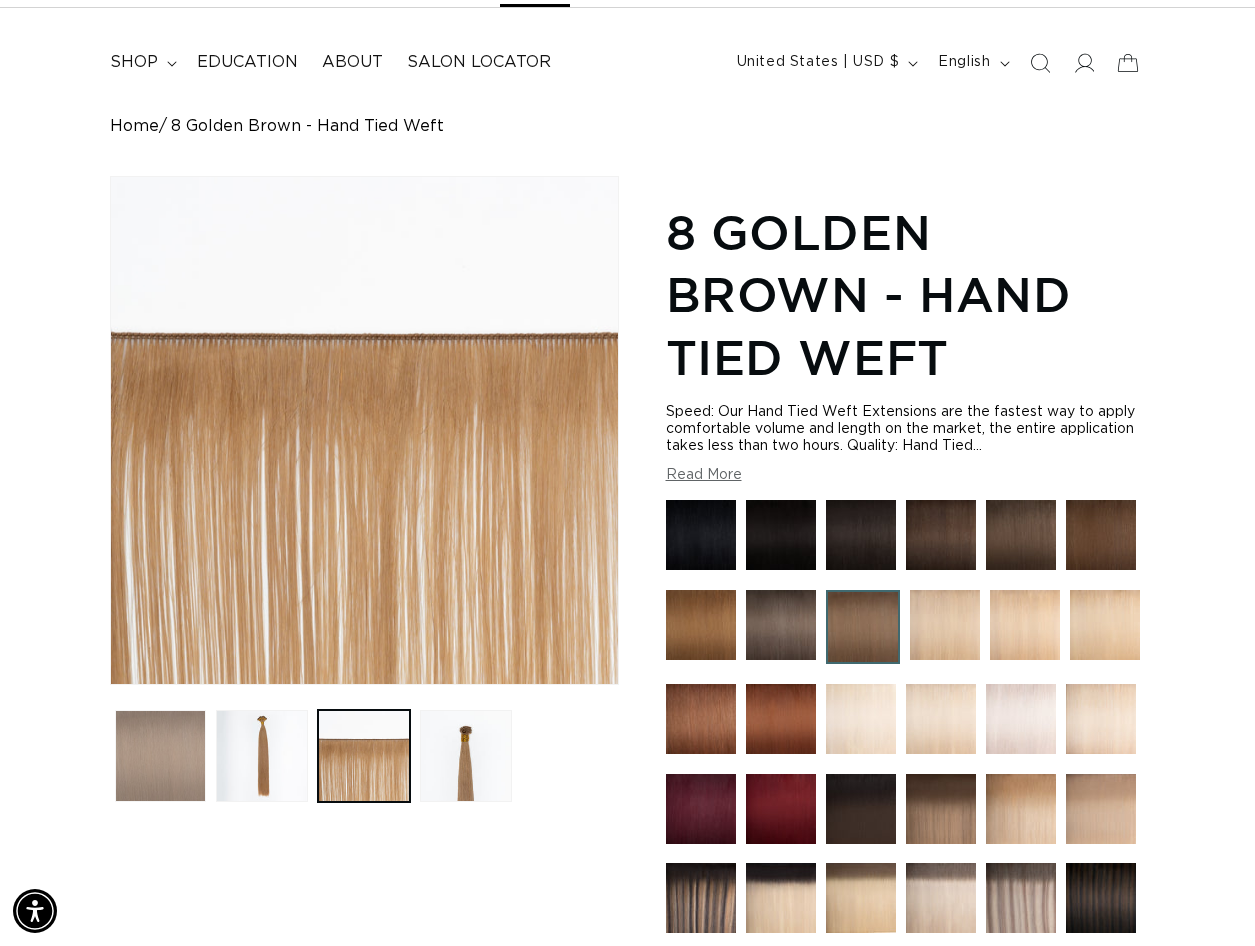 click at bounding box center (161, 756) 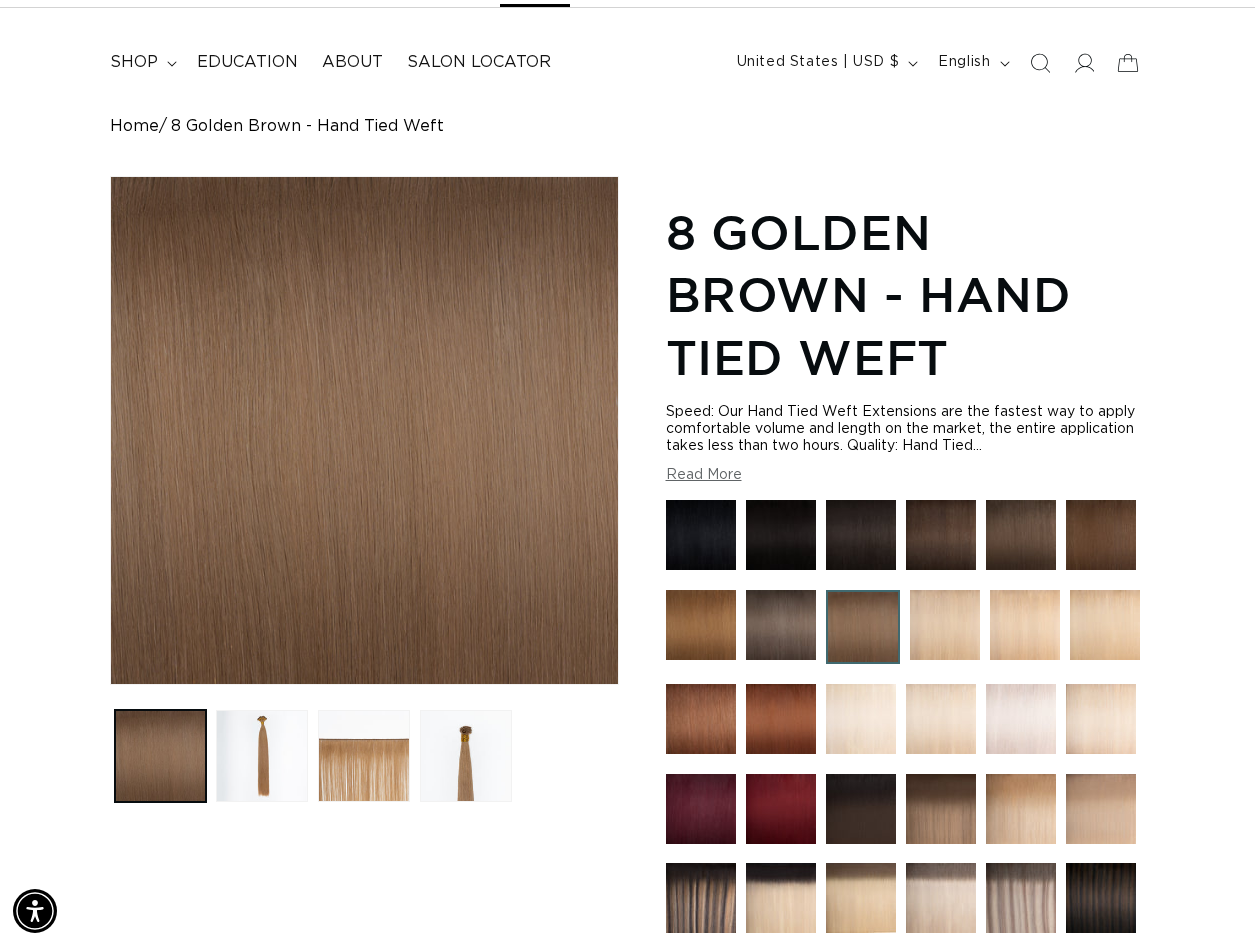 scroll, scrollTop: 0, scrollLeft: 2226, axis: horizontal 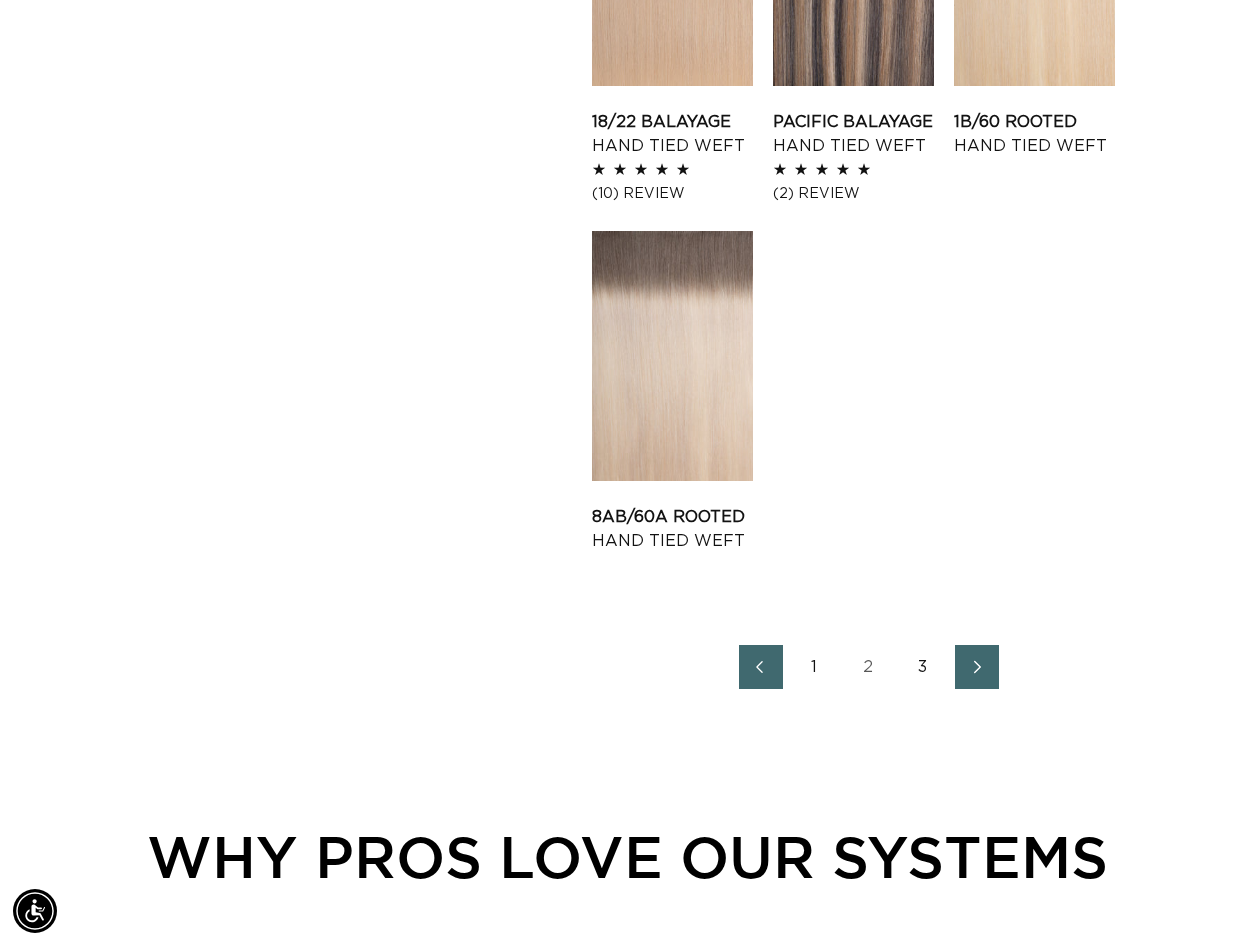 click at bounding box center [976, 667] 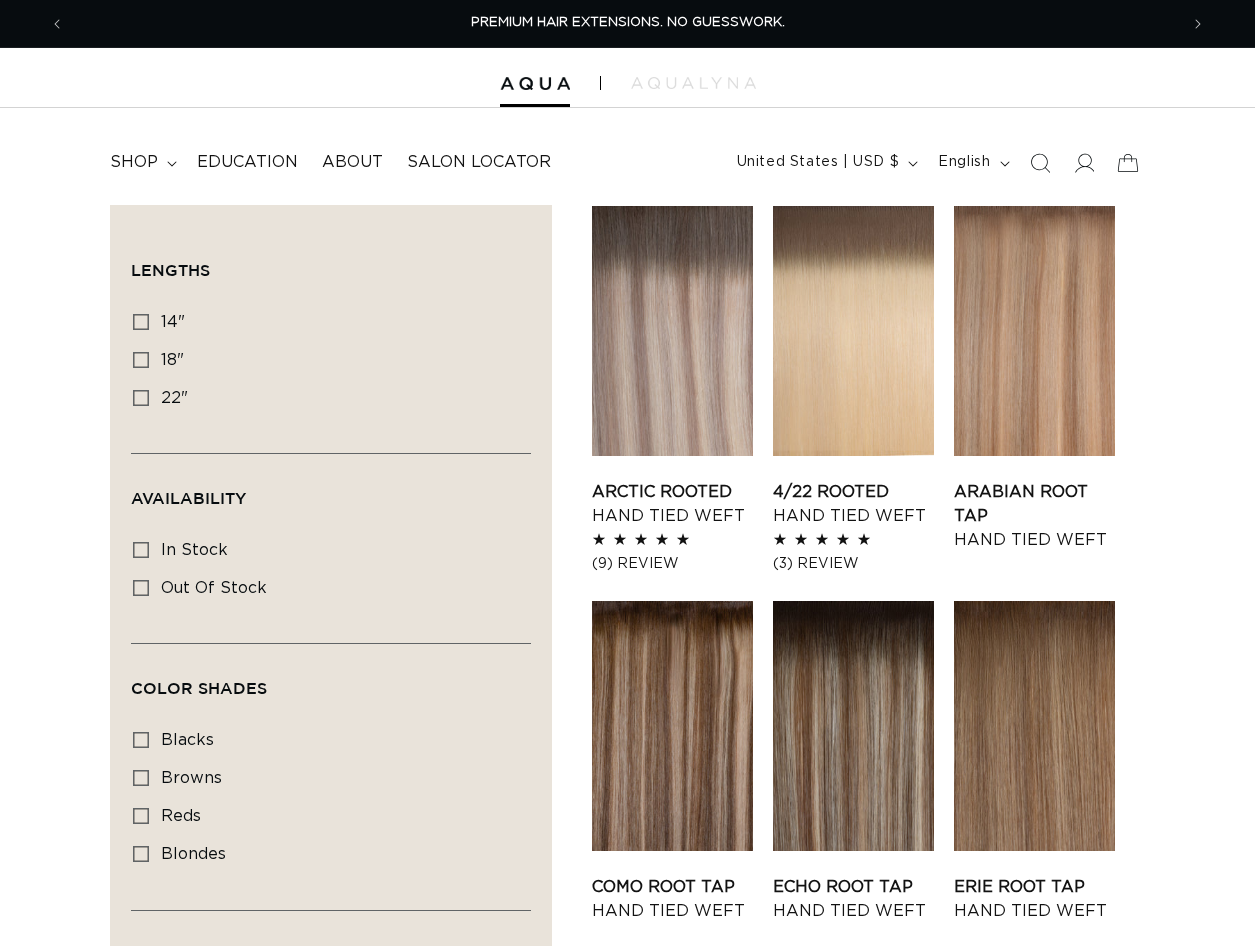 scroll, scrollTop: 0, scrollLeft: 0, axis: both 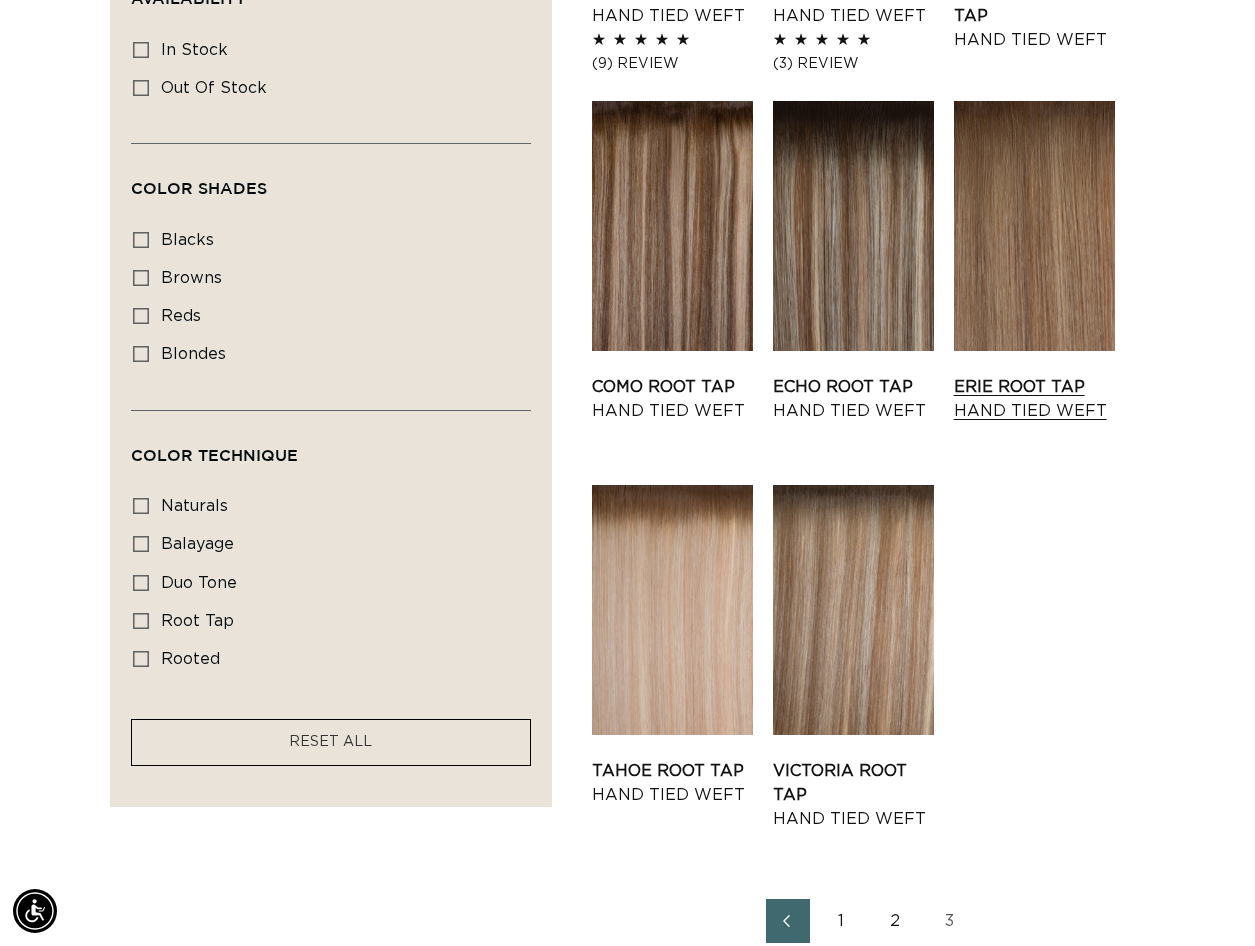click on "Erie Root Tap
Hand Tied Weft" at bounding box center (1034, 399) 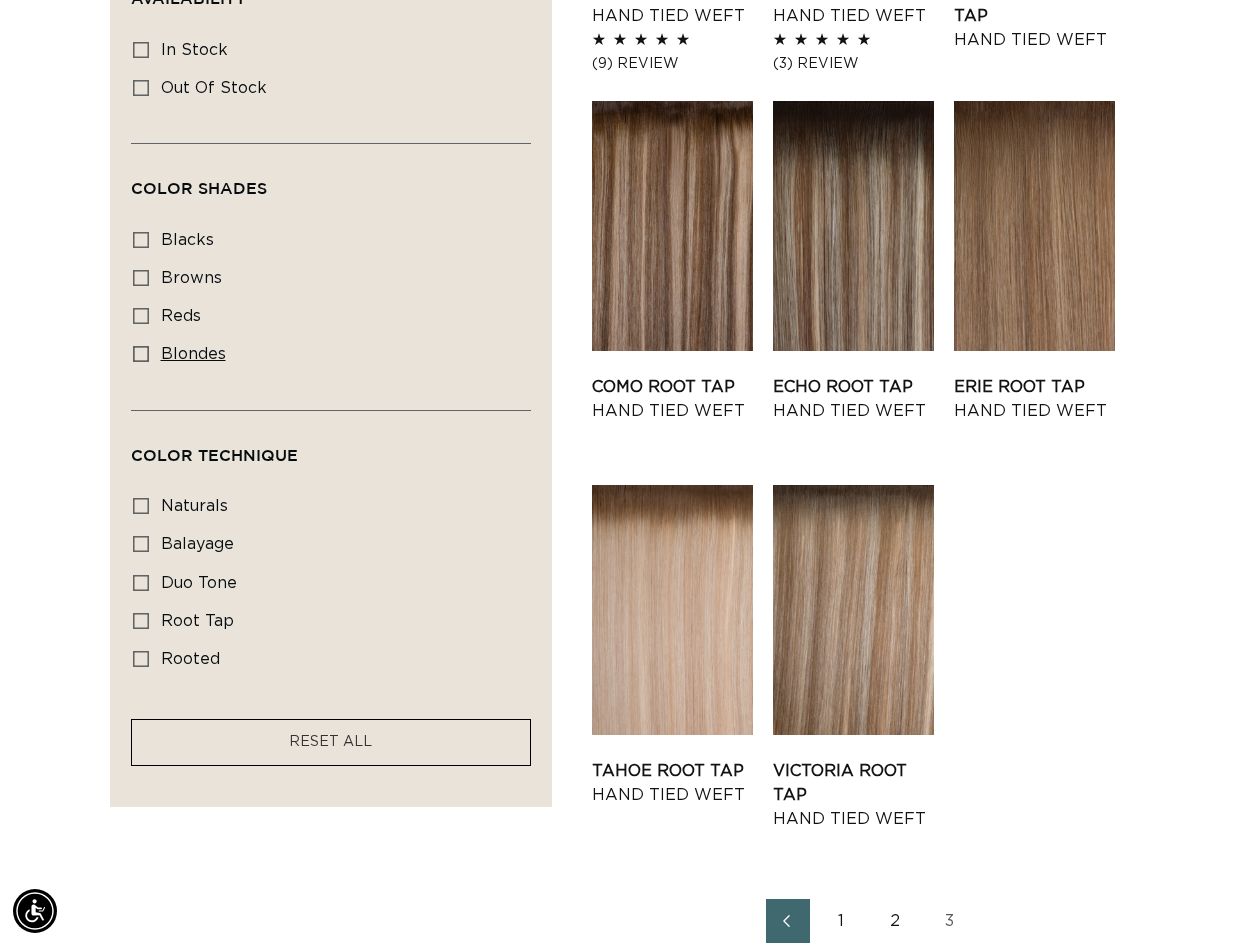 scroll, scrollTop: 0, scrollLeft: 1113, axis: horizontal 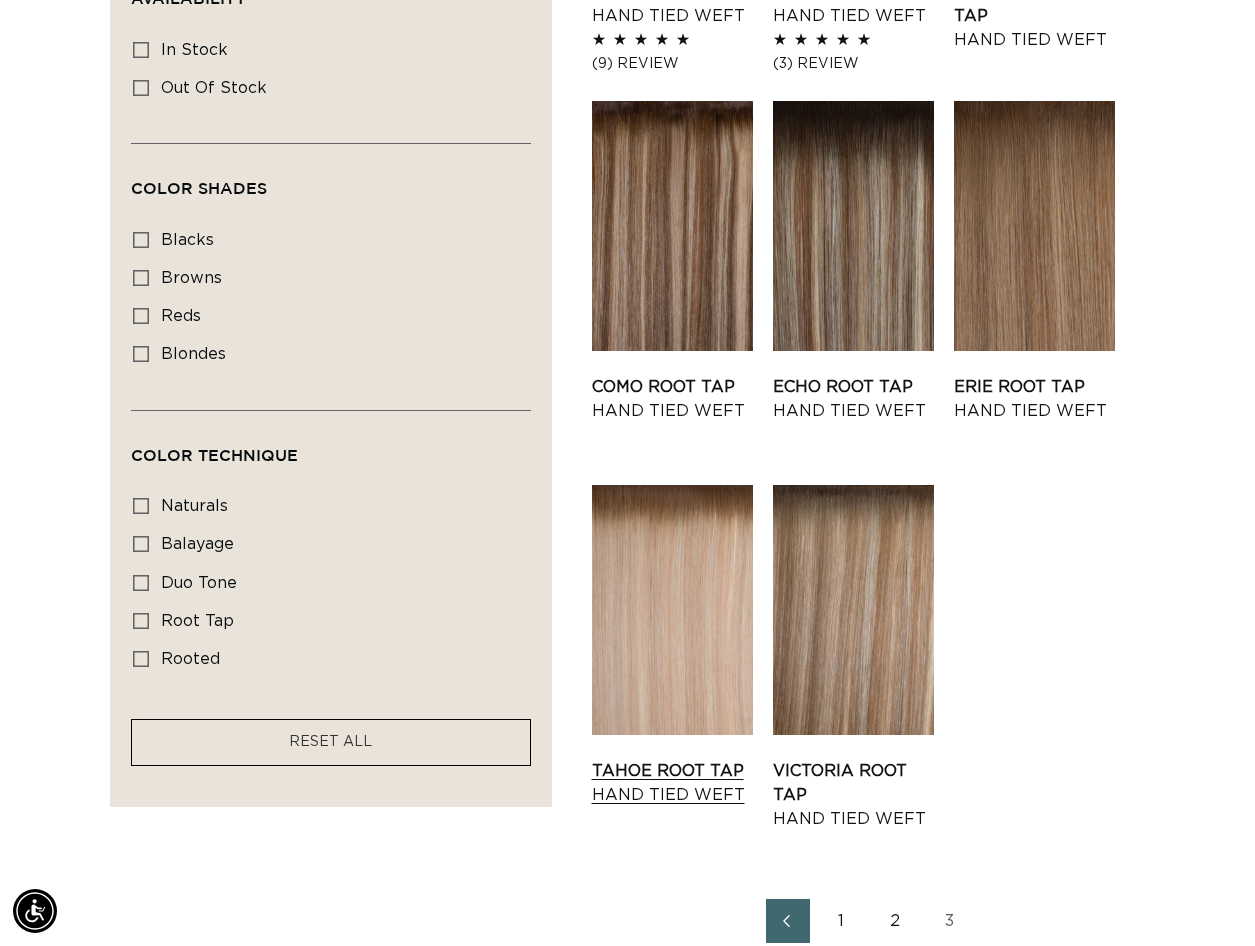 click on "Tahoe Root Tap
Hand Tied Weft" at bounding box center [672, 783] 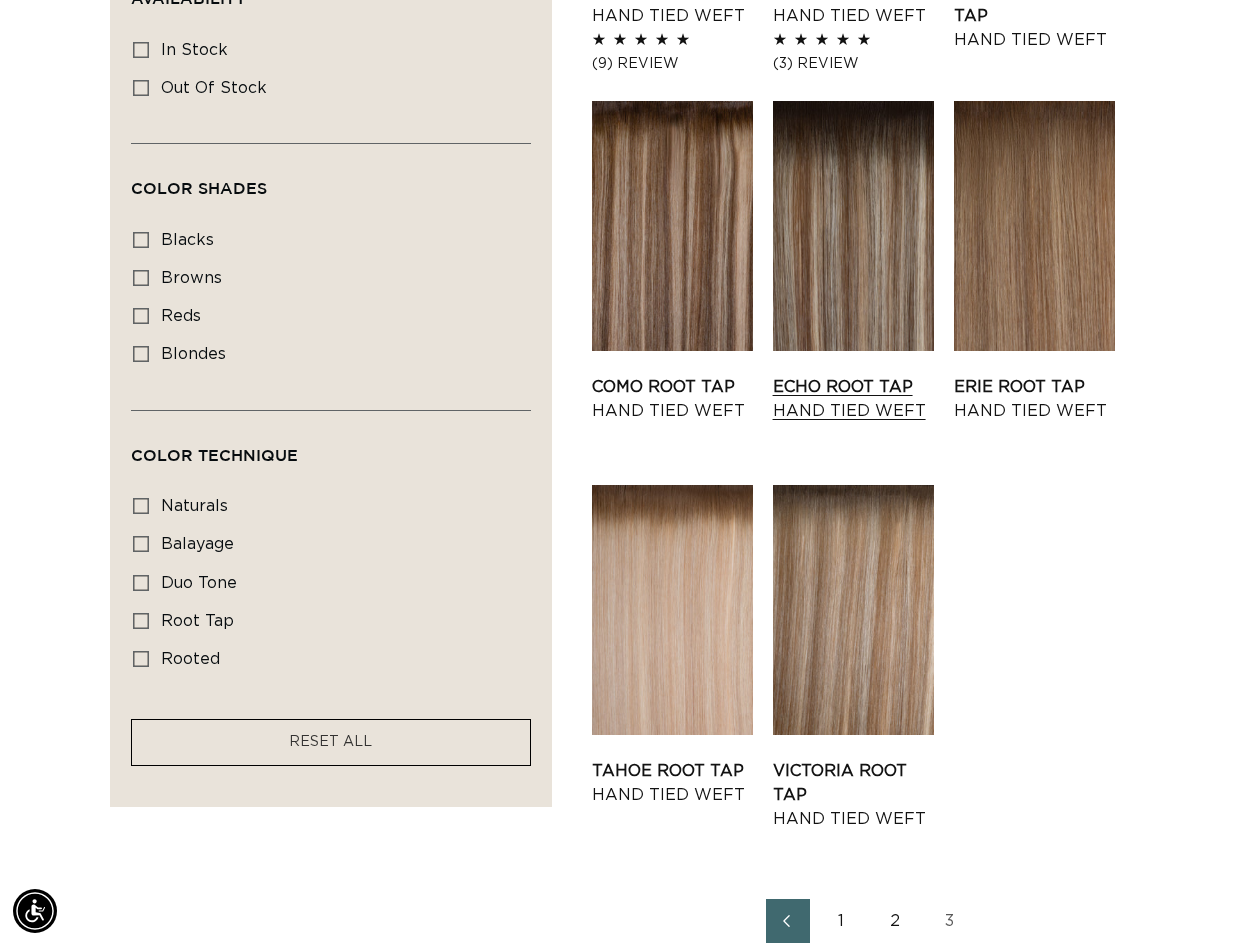 scroll, scrollTop: 0, scrollLeft: 2226, axis: horizontal 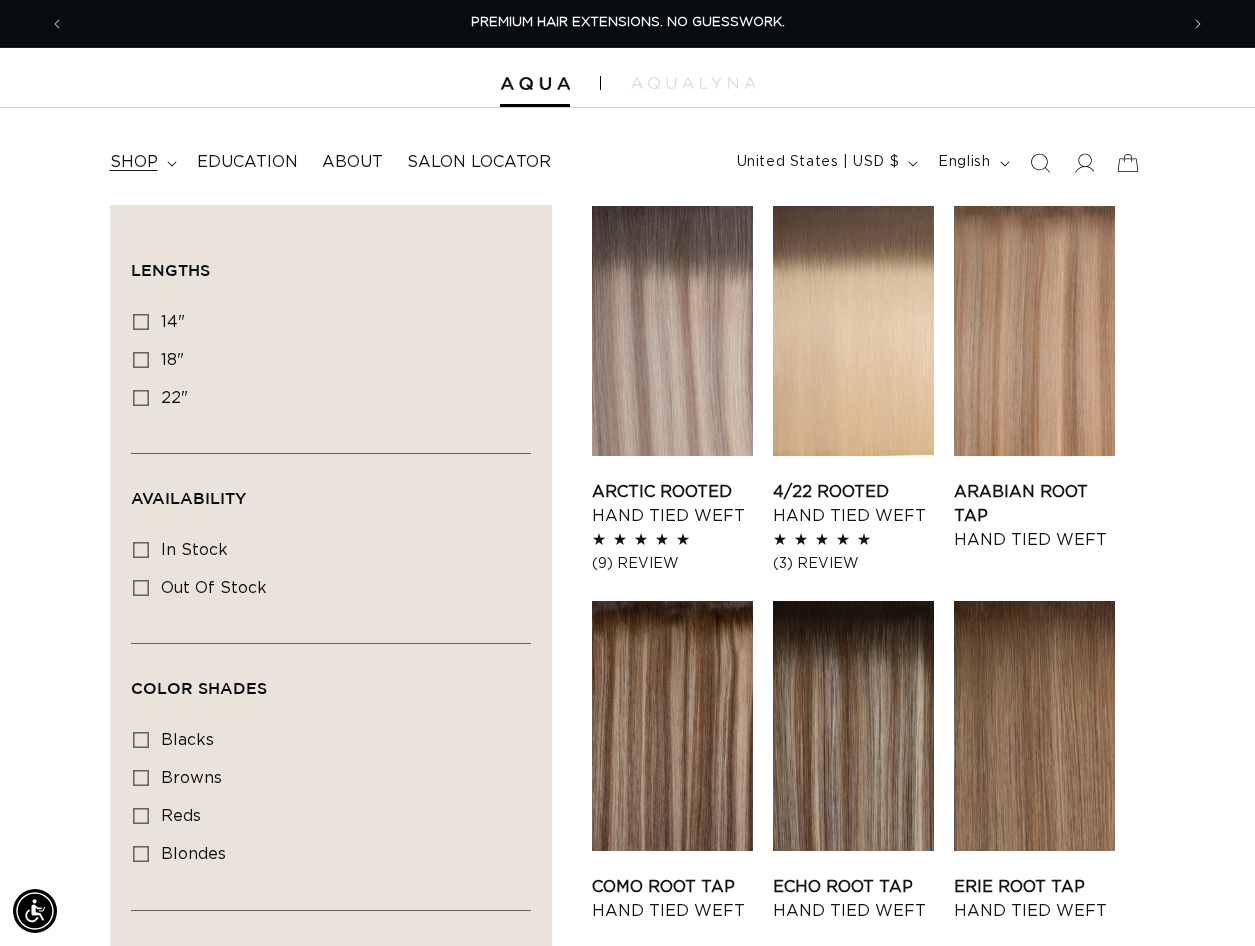 click on "shop" at bounding box center [141, 162] 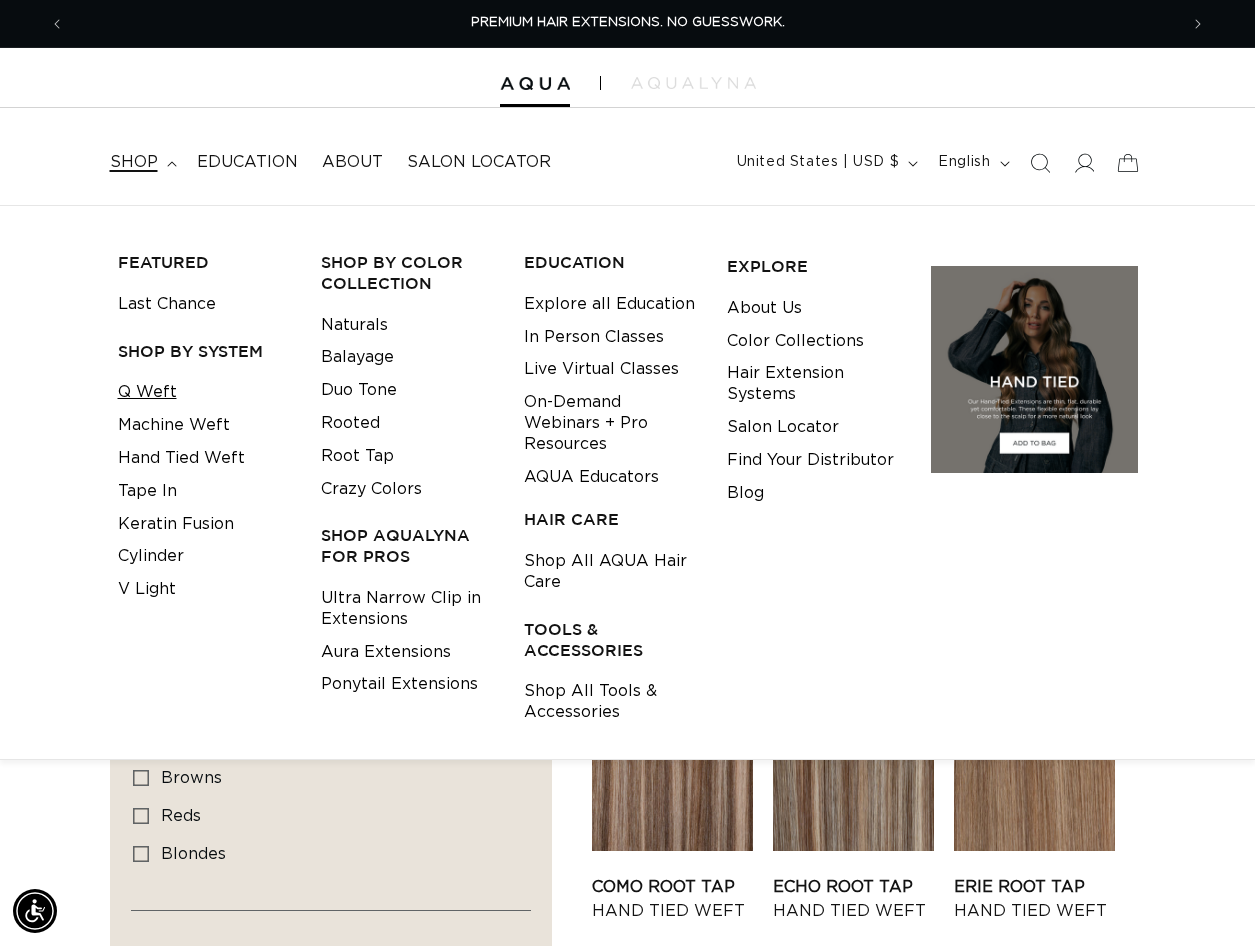 click on "Q Weft" at bounding box center [147, 392] 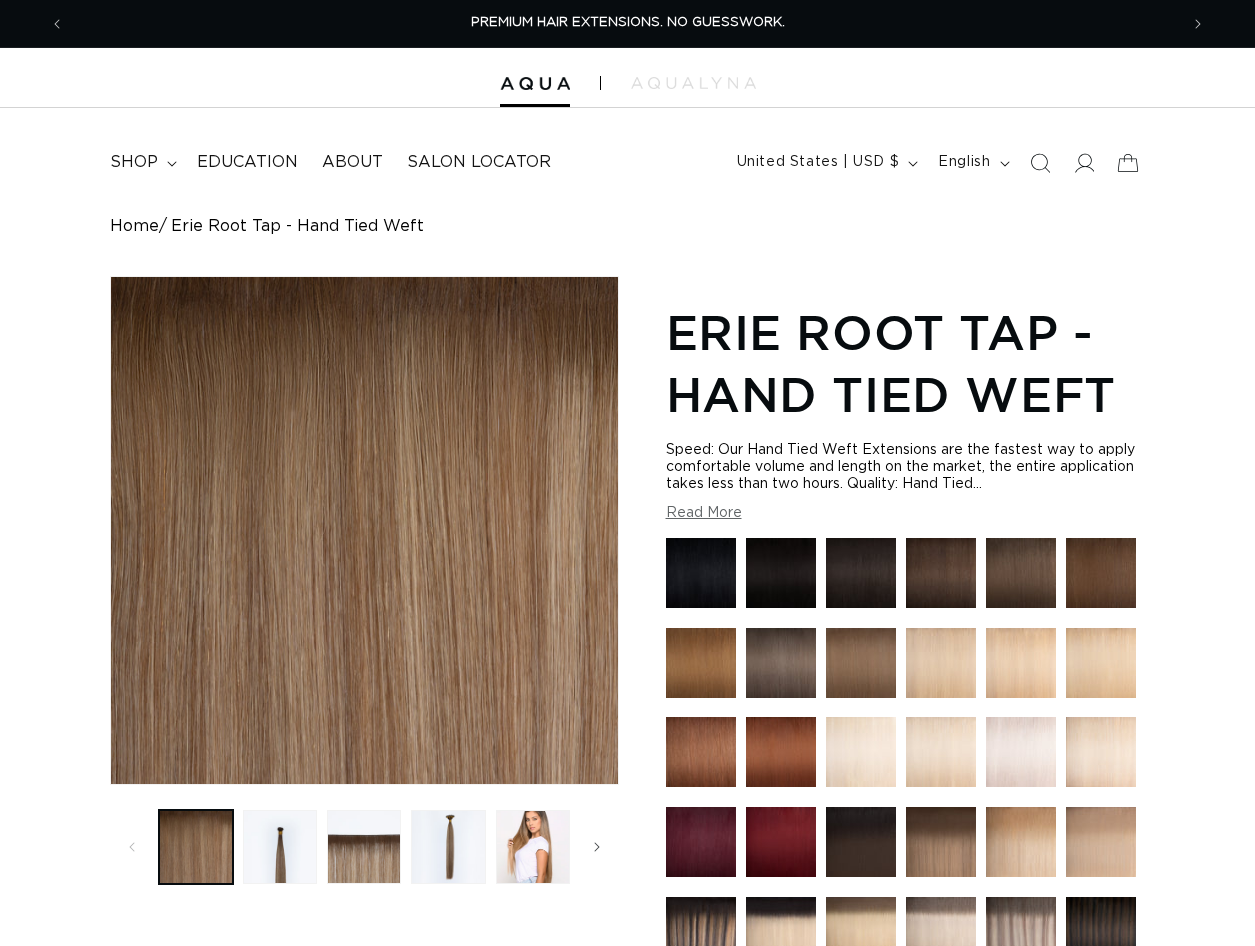 scroll, scrollTop: 0, scrollLeft: 0, axis: both 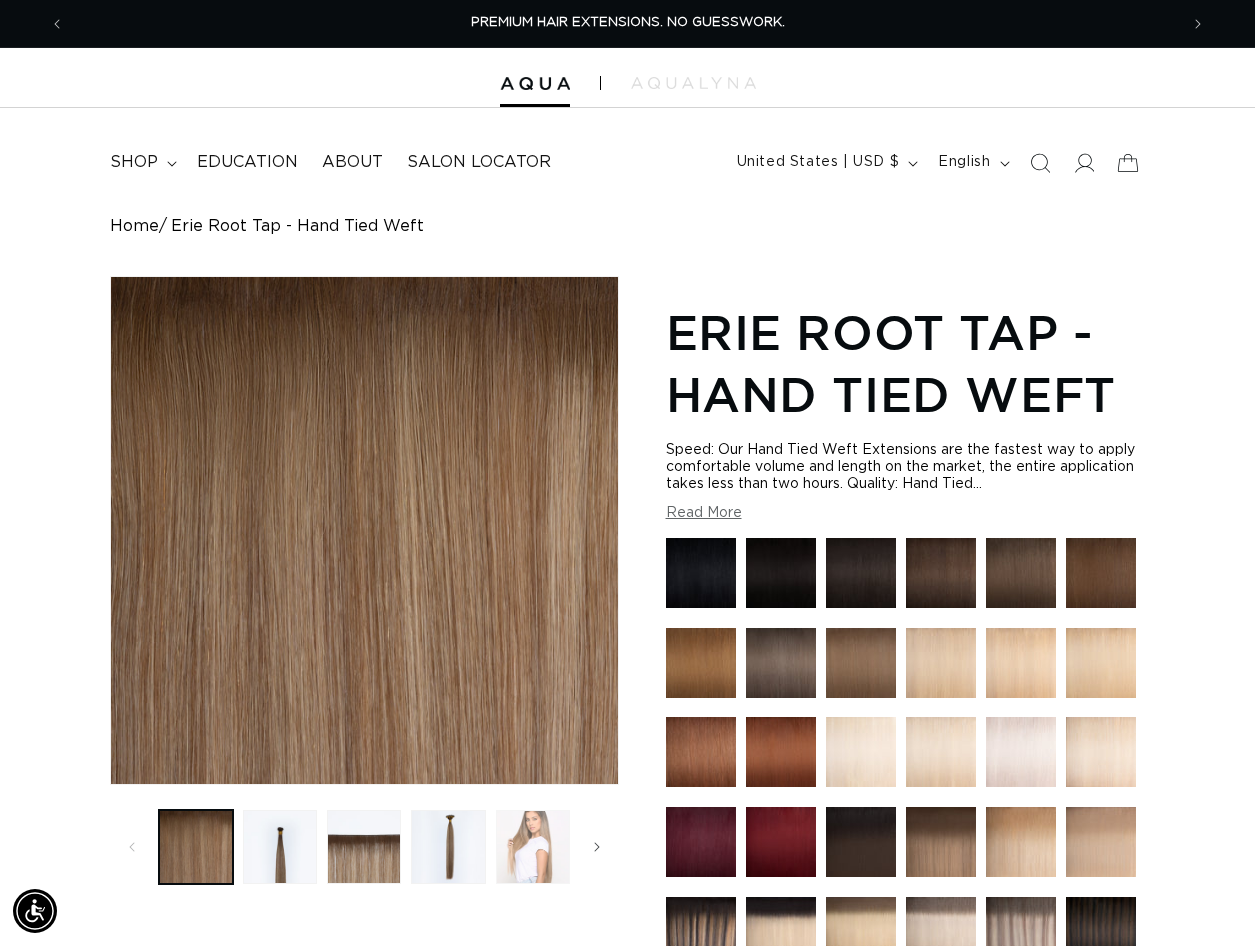 click at bounding box center (533, 847) 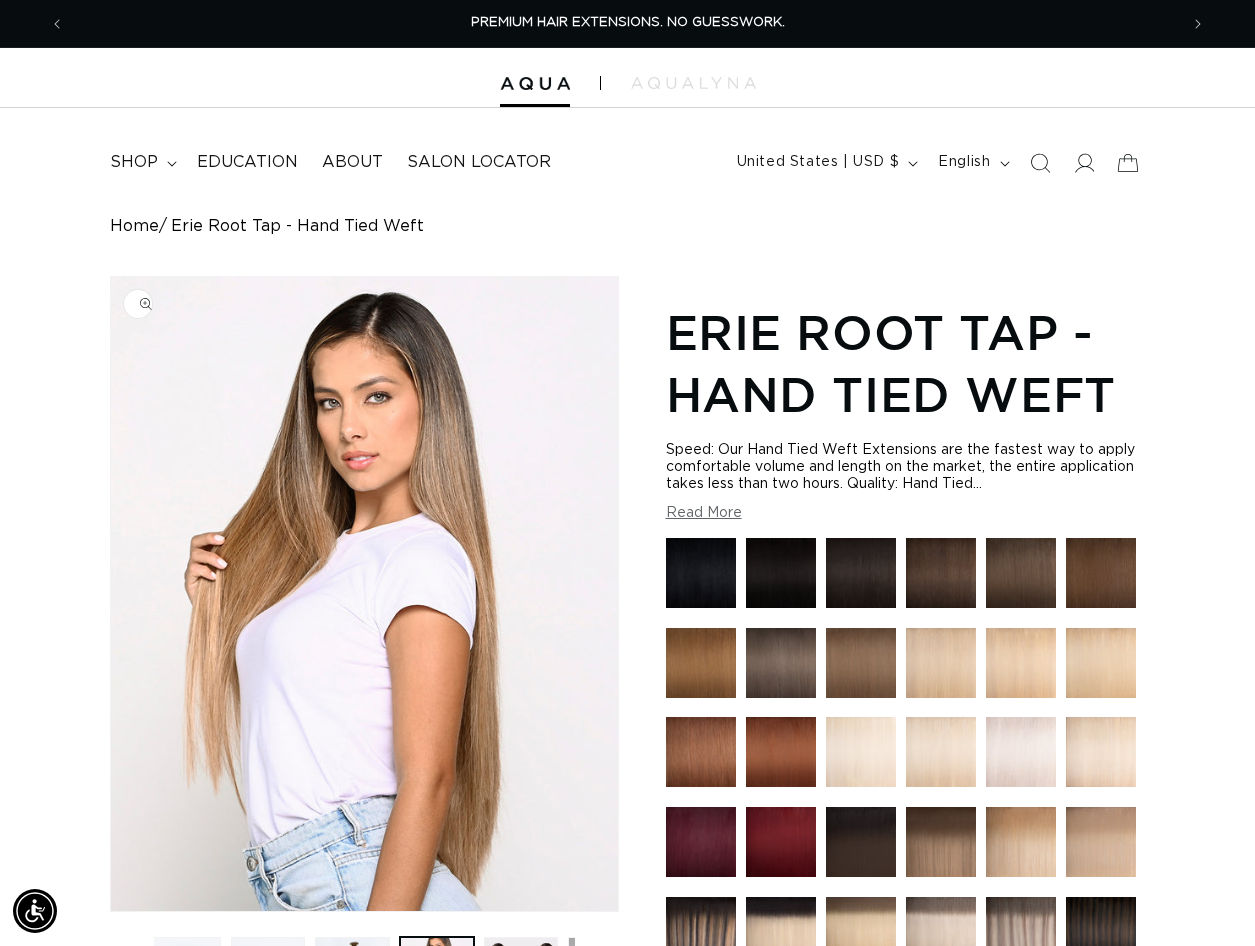 scroll, scrollTop: 0, scrollLeft: 168, axis: horizontal 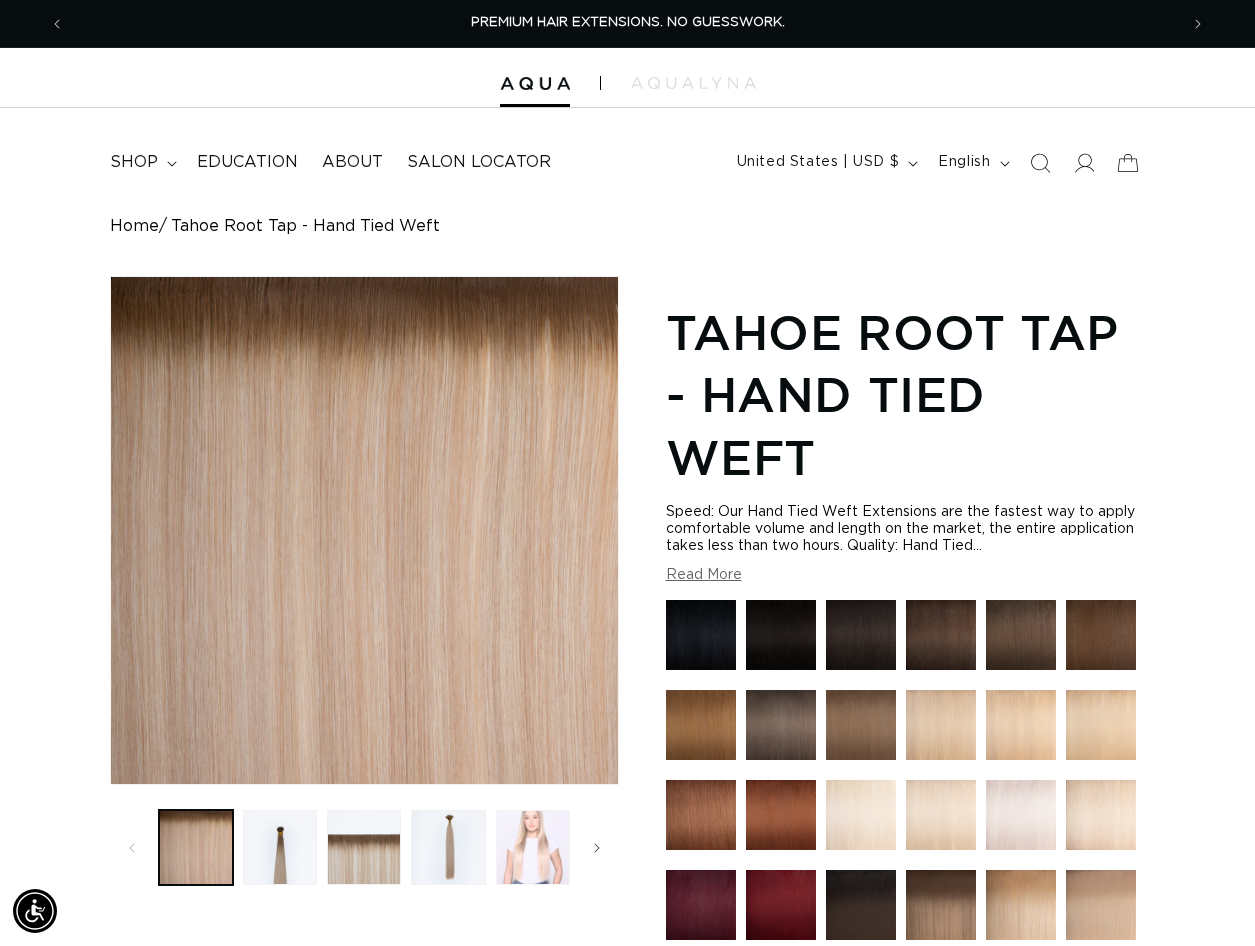 click at bounding box center (533, 847) 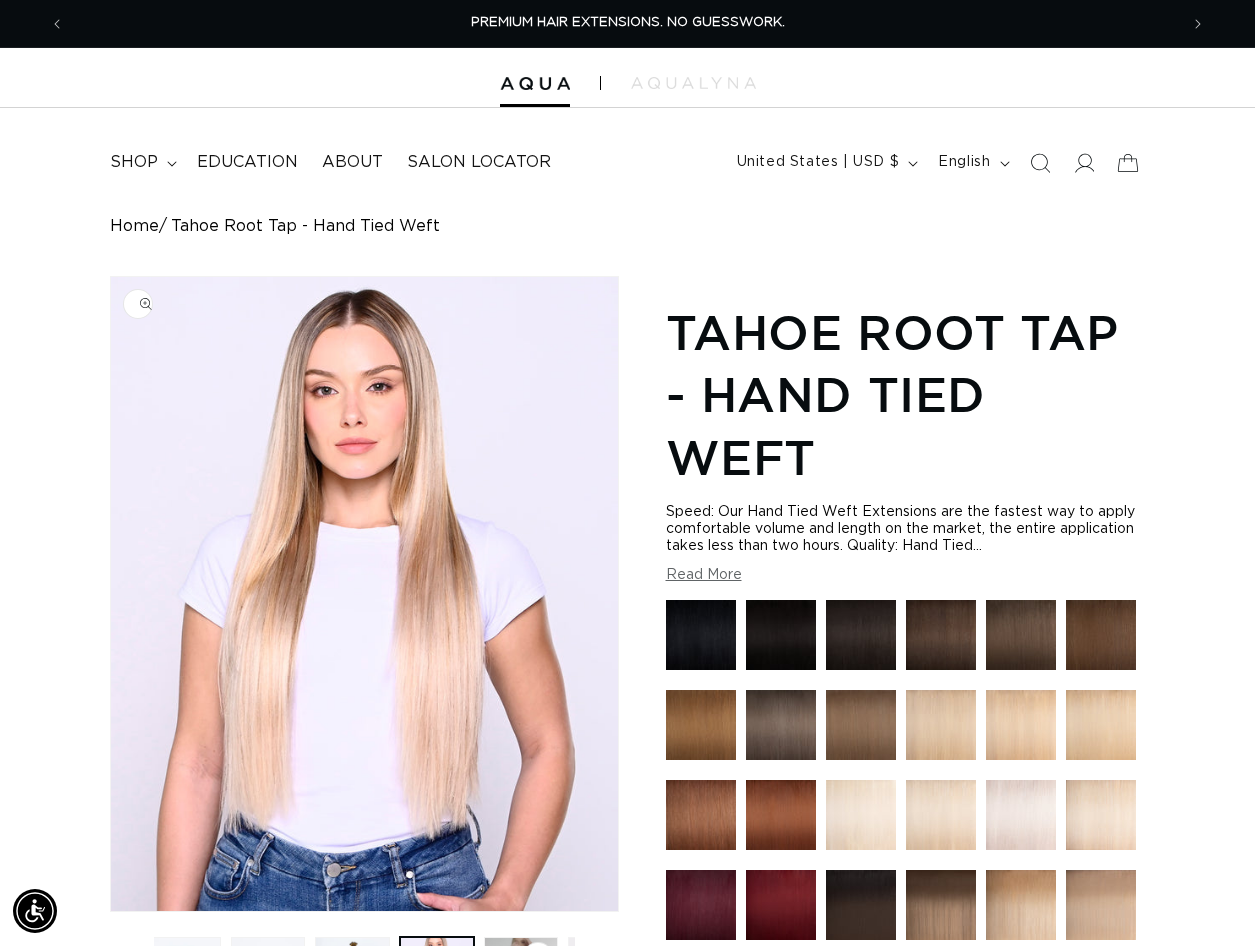 scroll, scrollTop: 0, scrollLeft: 168, axis: horizontal 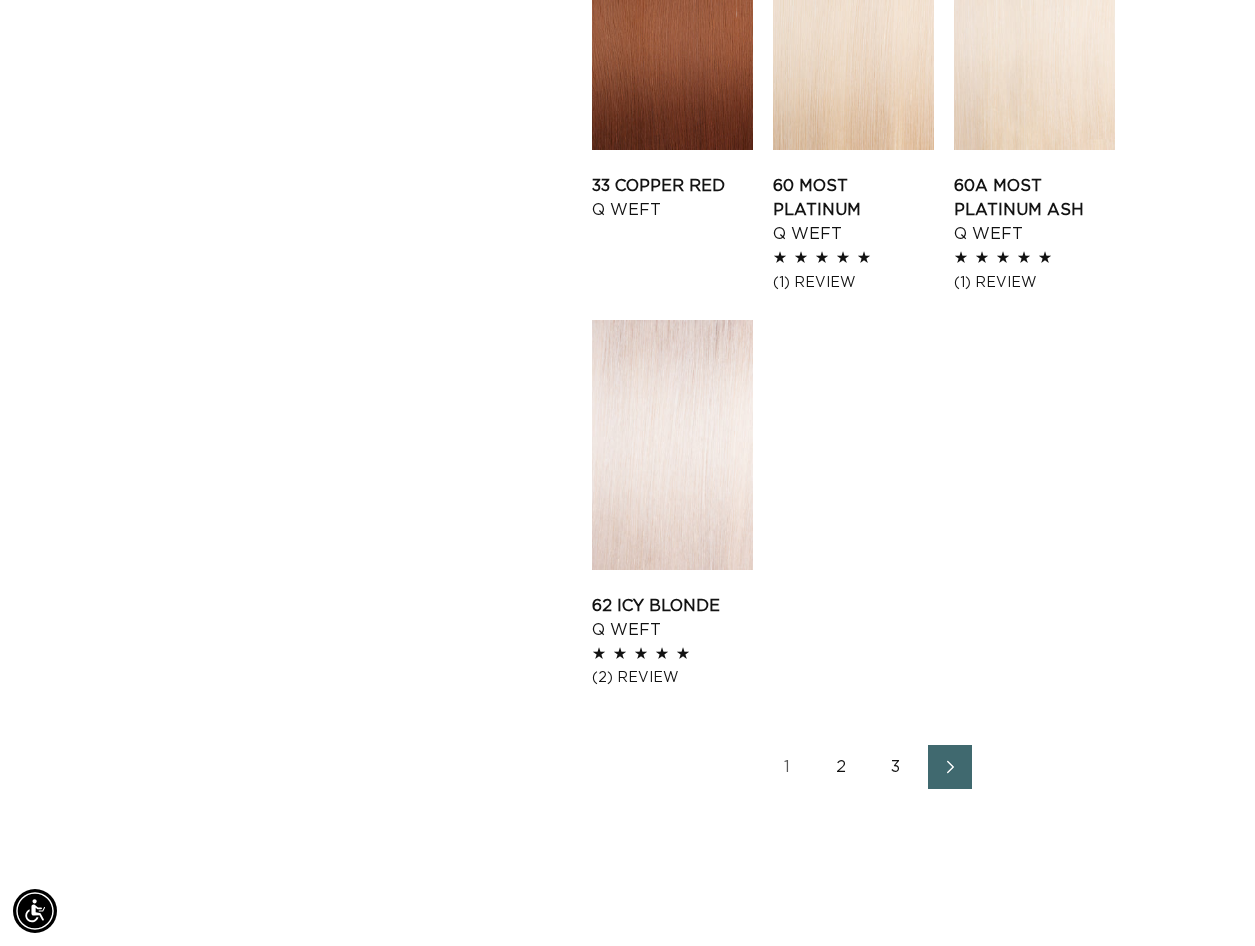 click 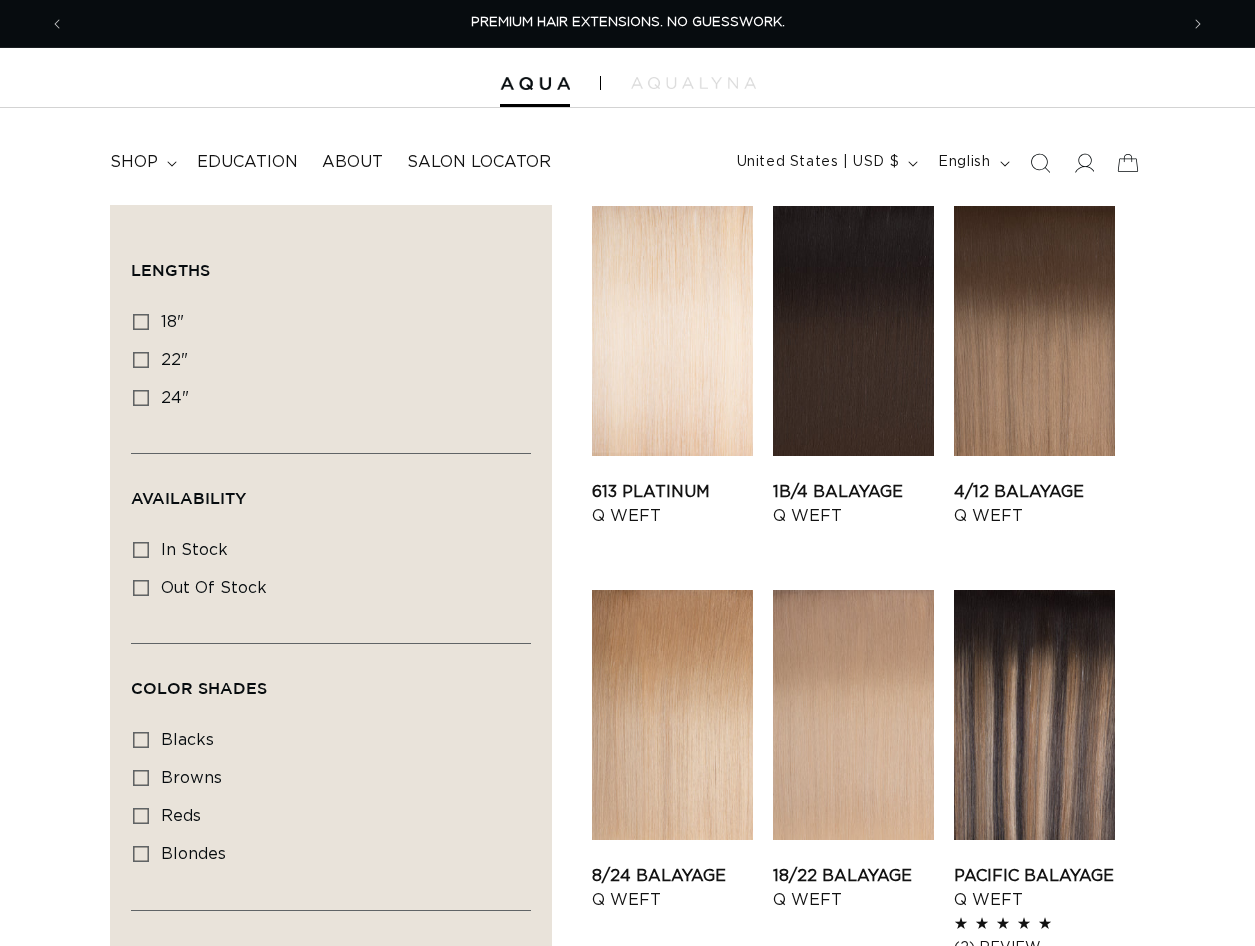 scroll, scrollTop: 0, scrollLeft: 0, axis: both 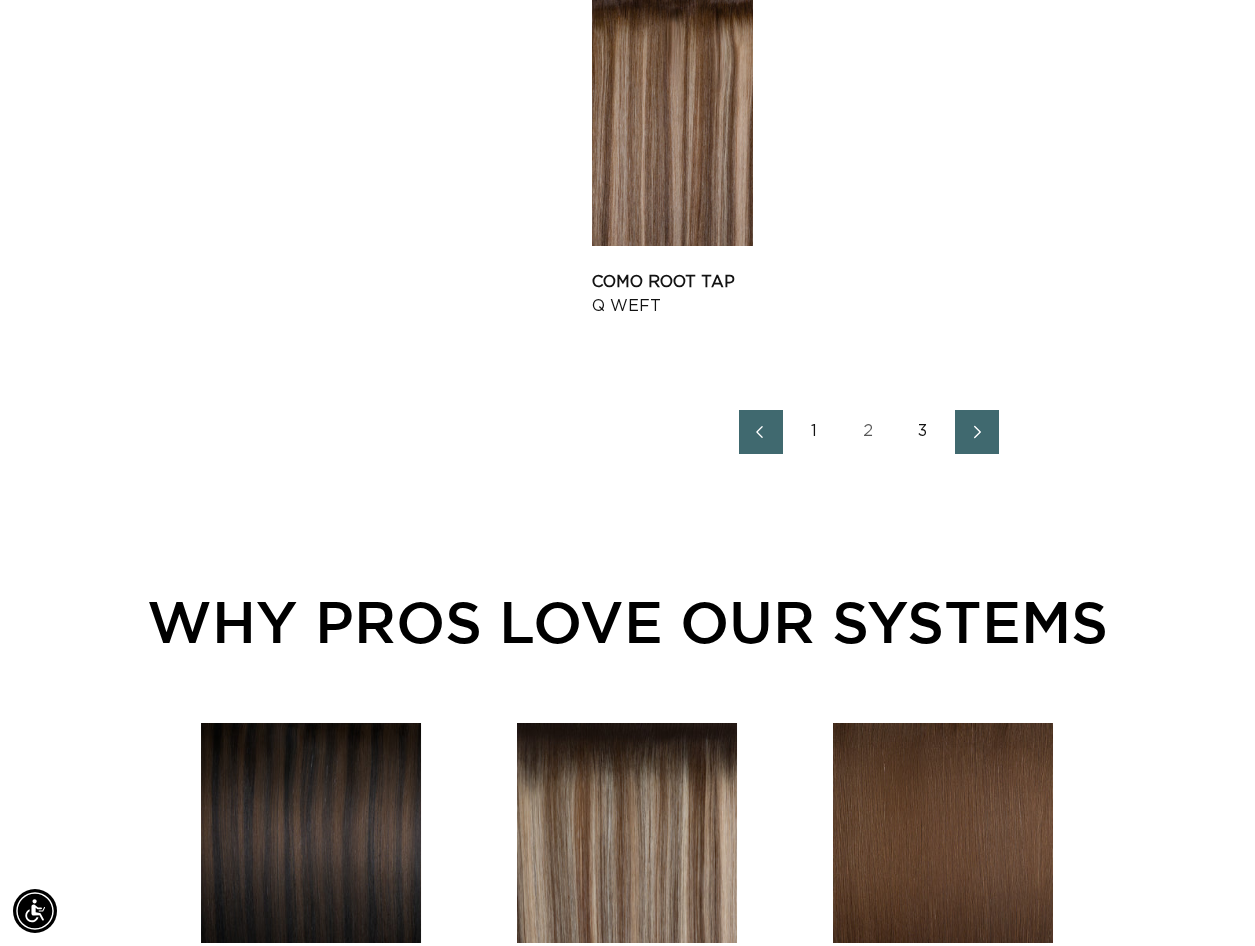 click 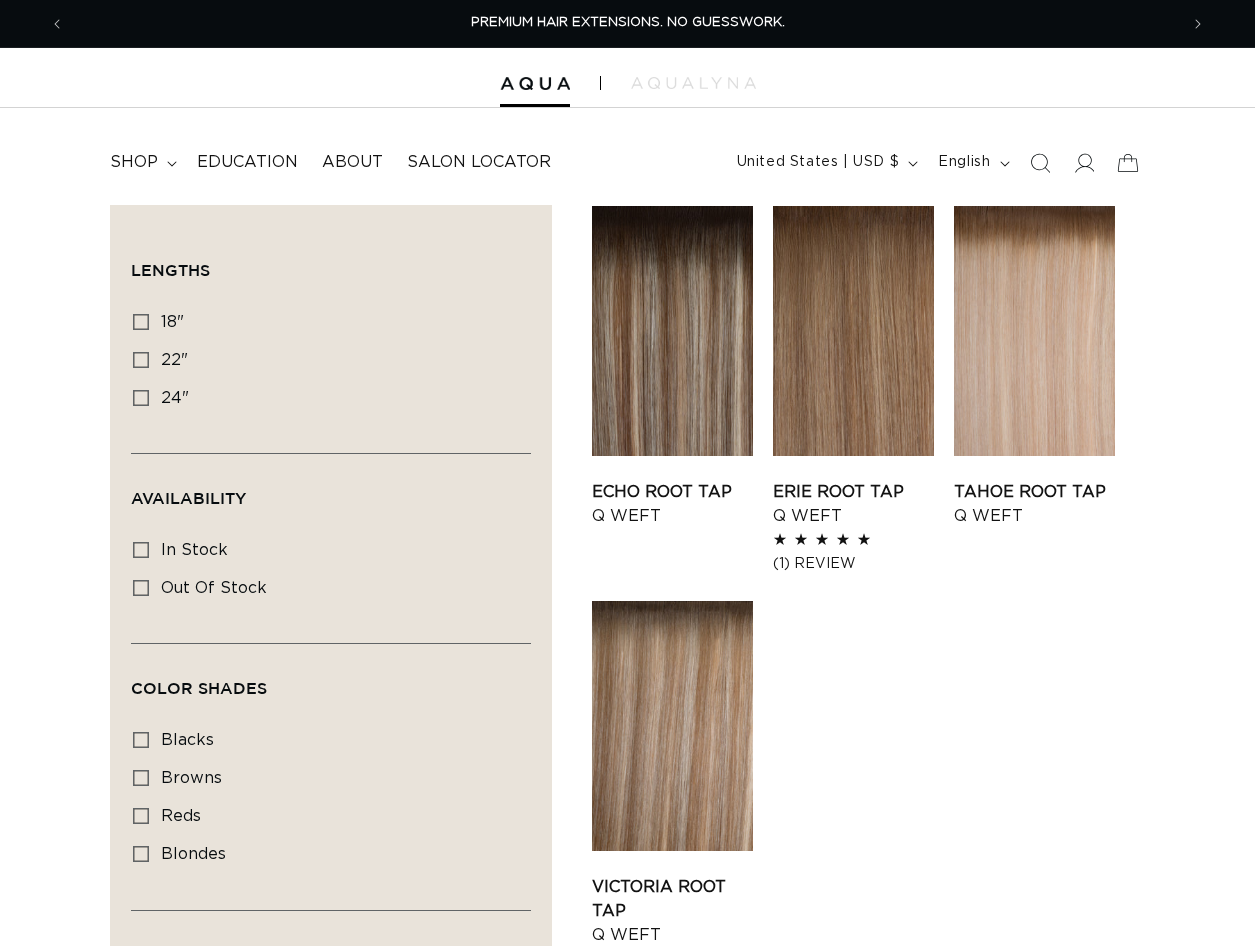 scroll, scrollTop: 0, scrollLeft: 0, axis: both 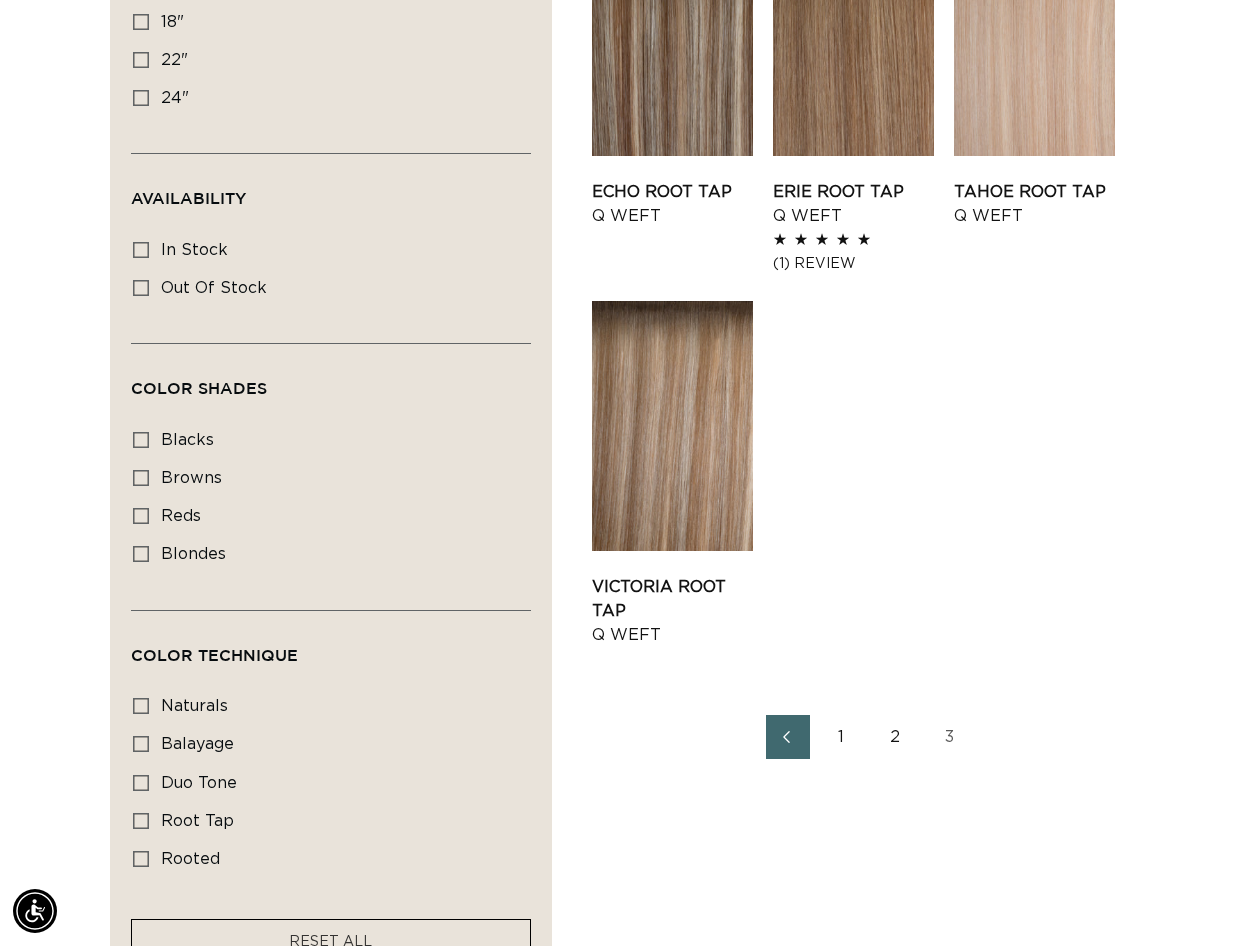 click on "1" at bounding box center (842, 737) 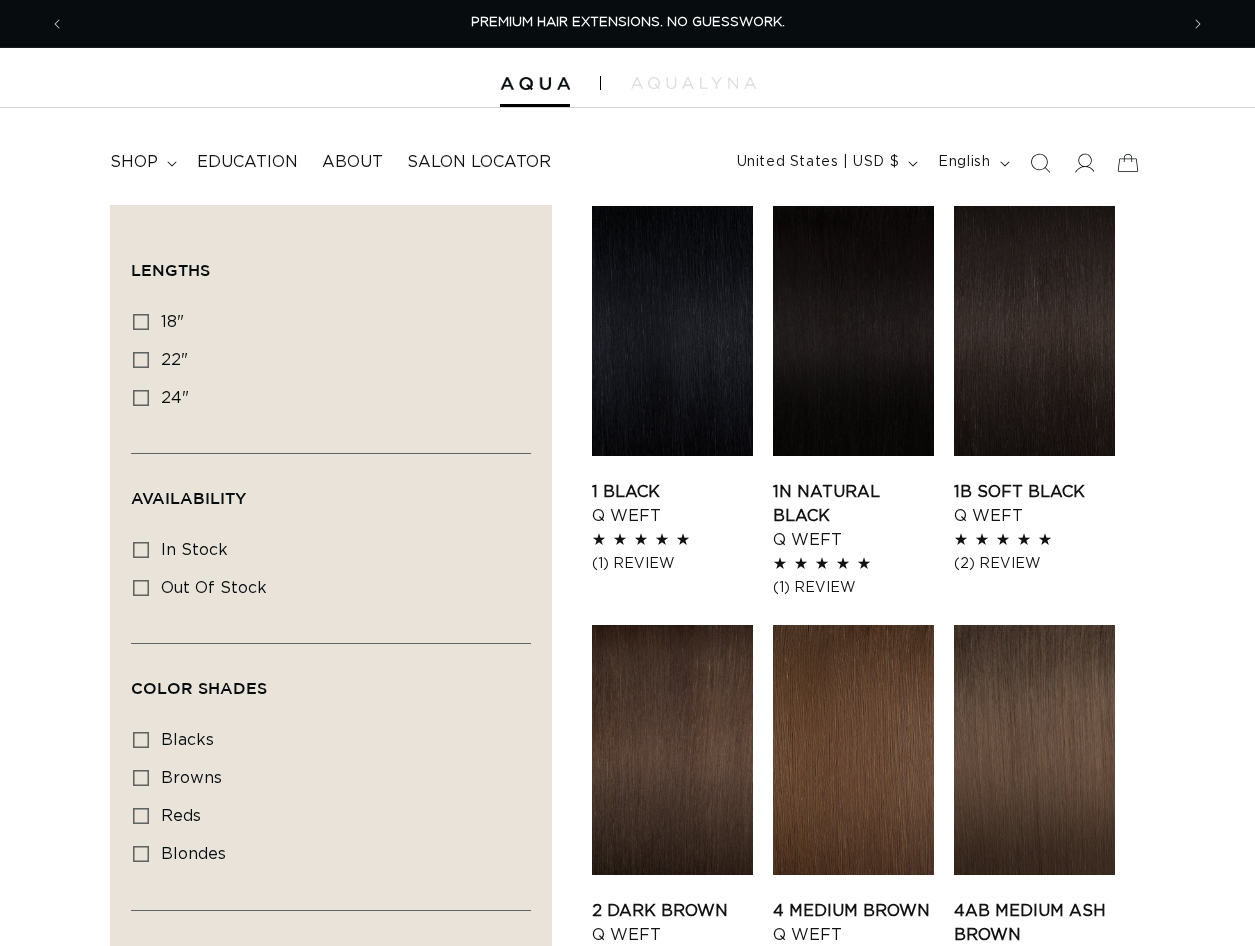 scroll, scrollTop: 0, scrollLeft: 0, axis: both 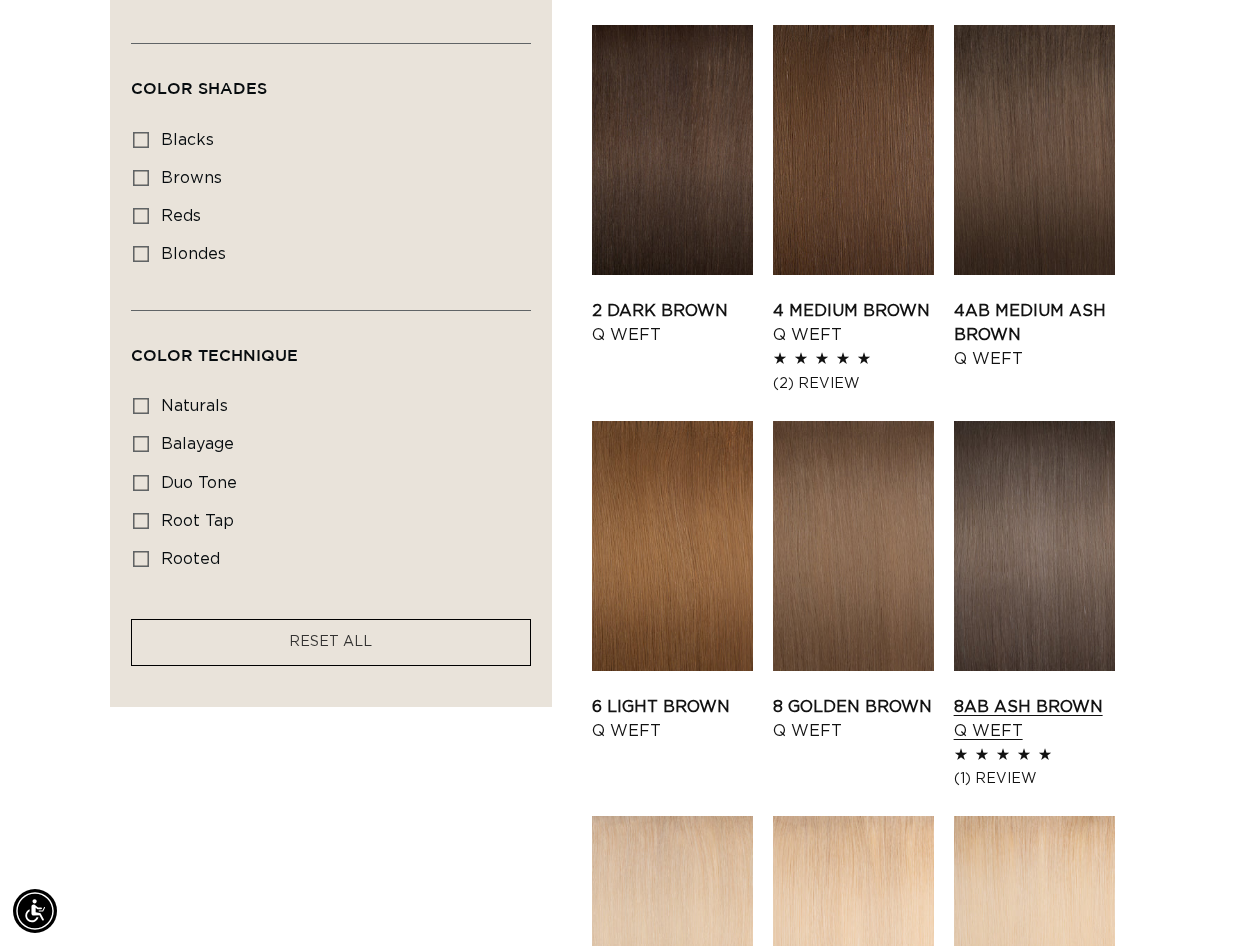 click on "8AB Ash Brown
Q Weft" at bounding box center [1034, 719] 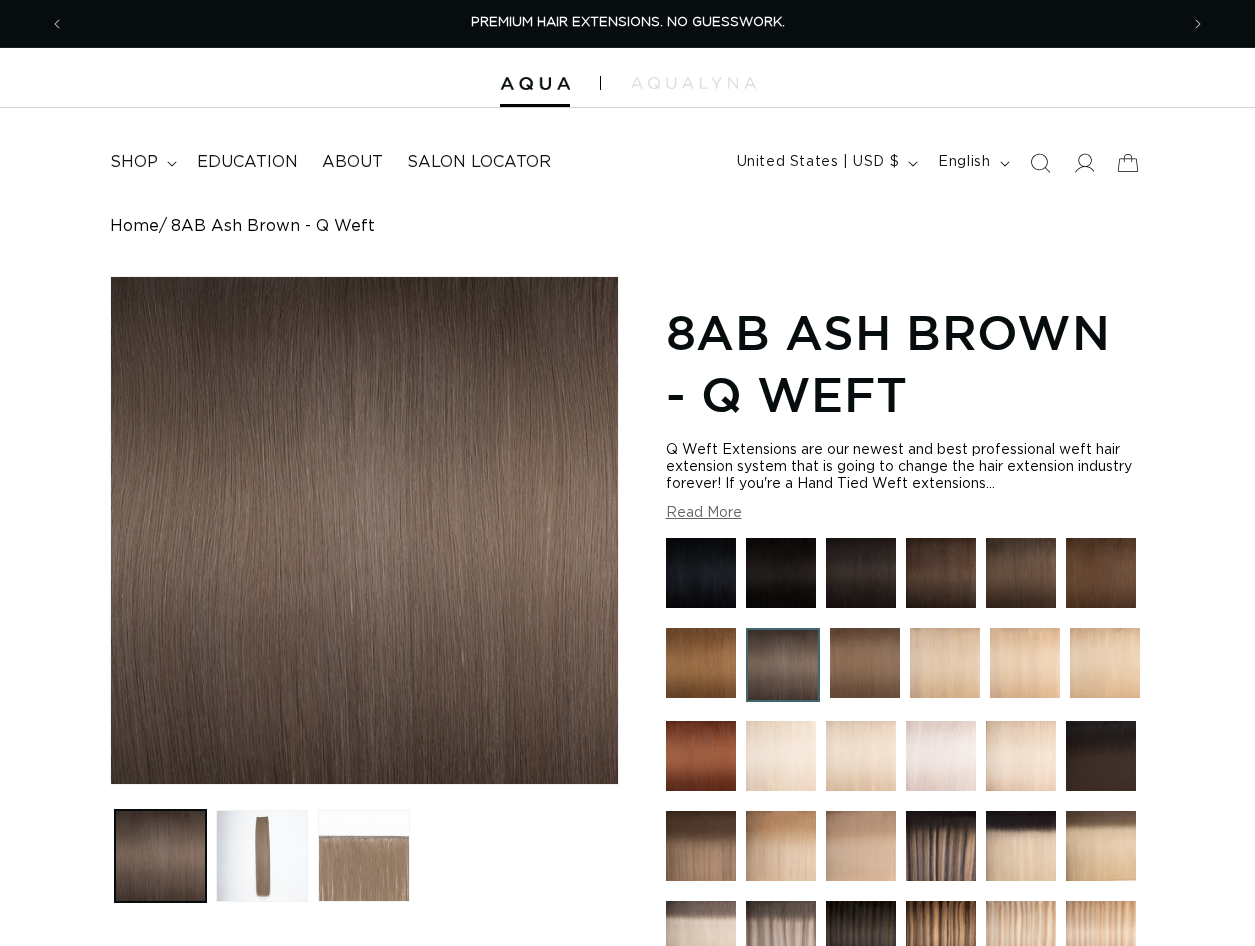 scroll, scrollTop: 0, scrollLeft: 0, axis: both 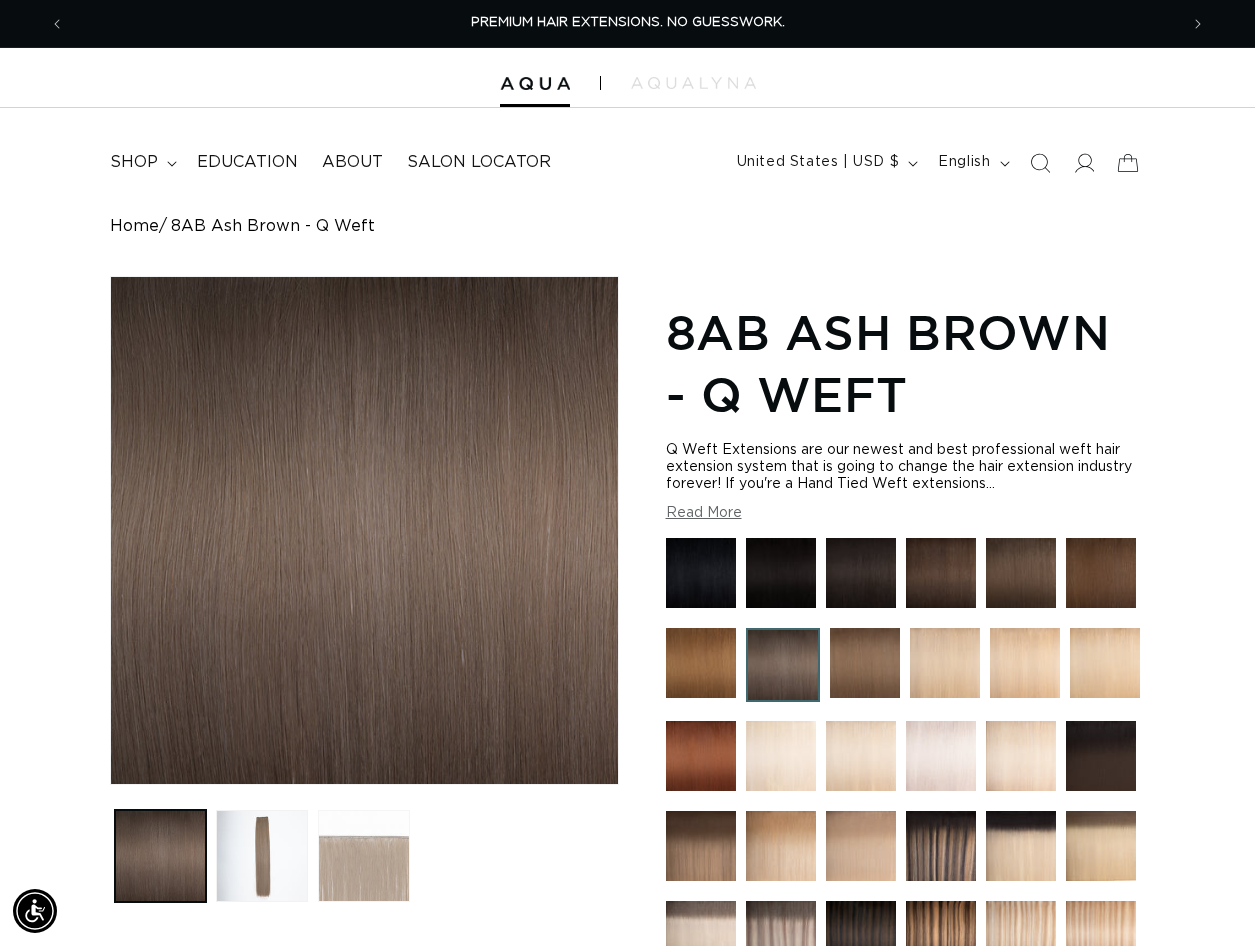 click at bounding box center (364, 856) 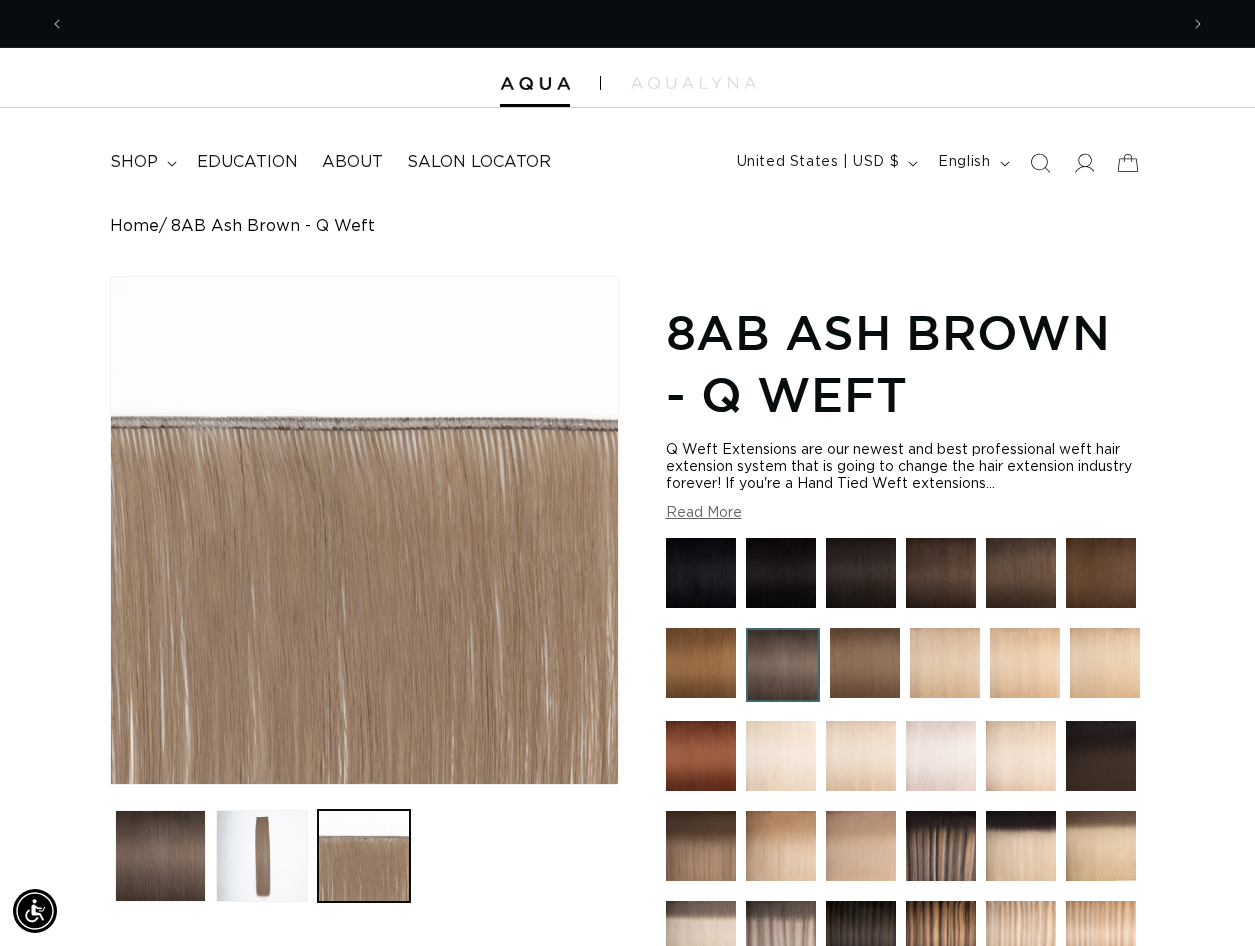 scroll, scrollTop: 0, scrollLeft: 1113, axis: horizontal 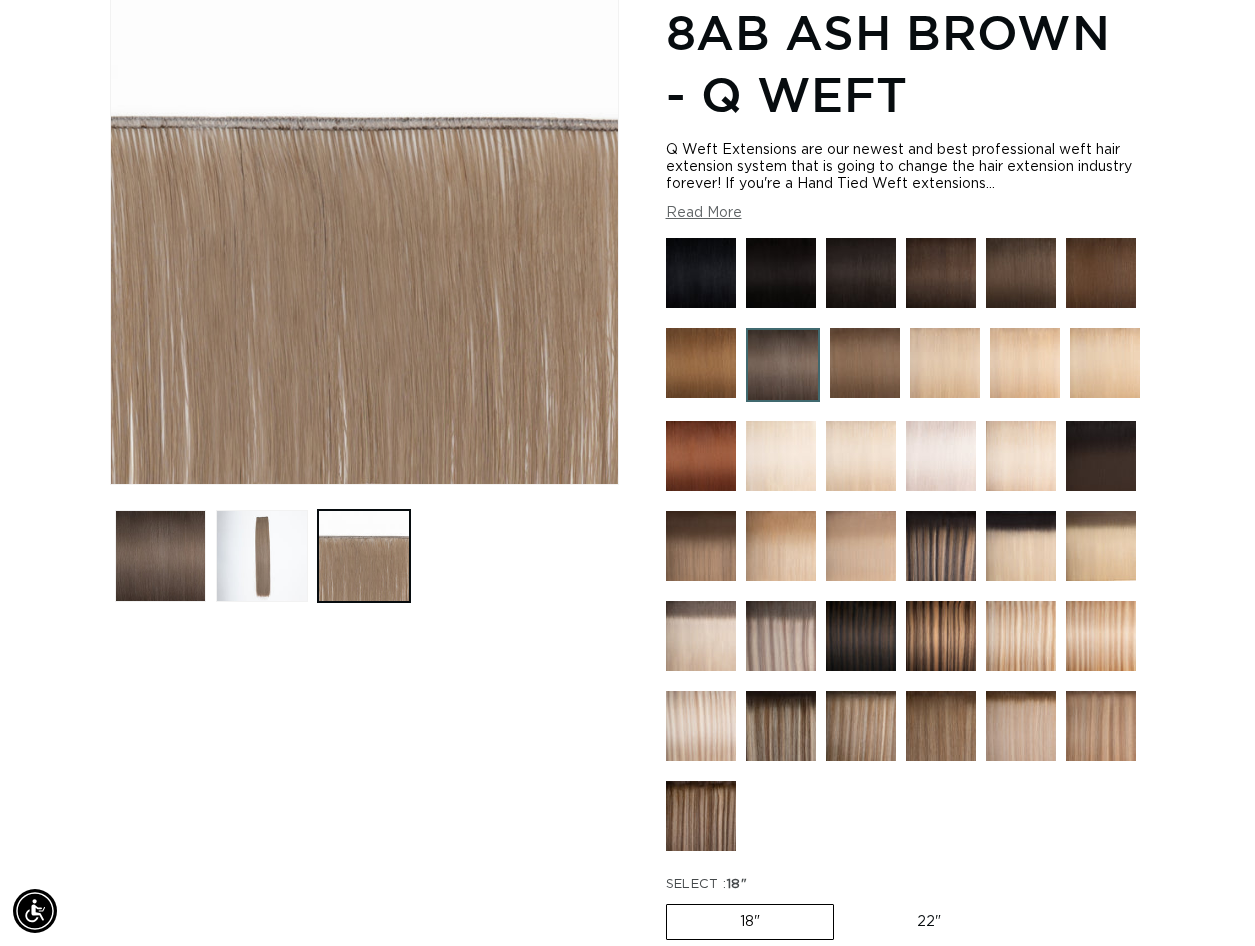 click at bounding box center (783, 365) 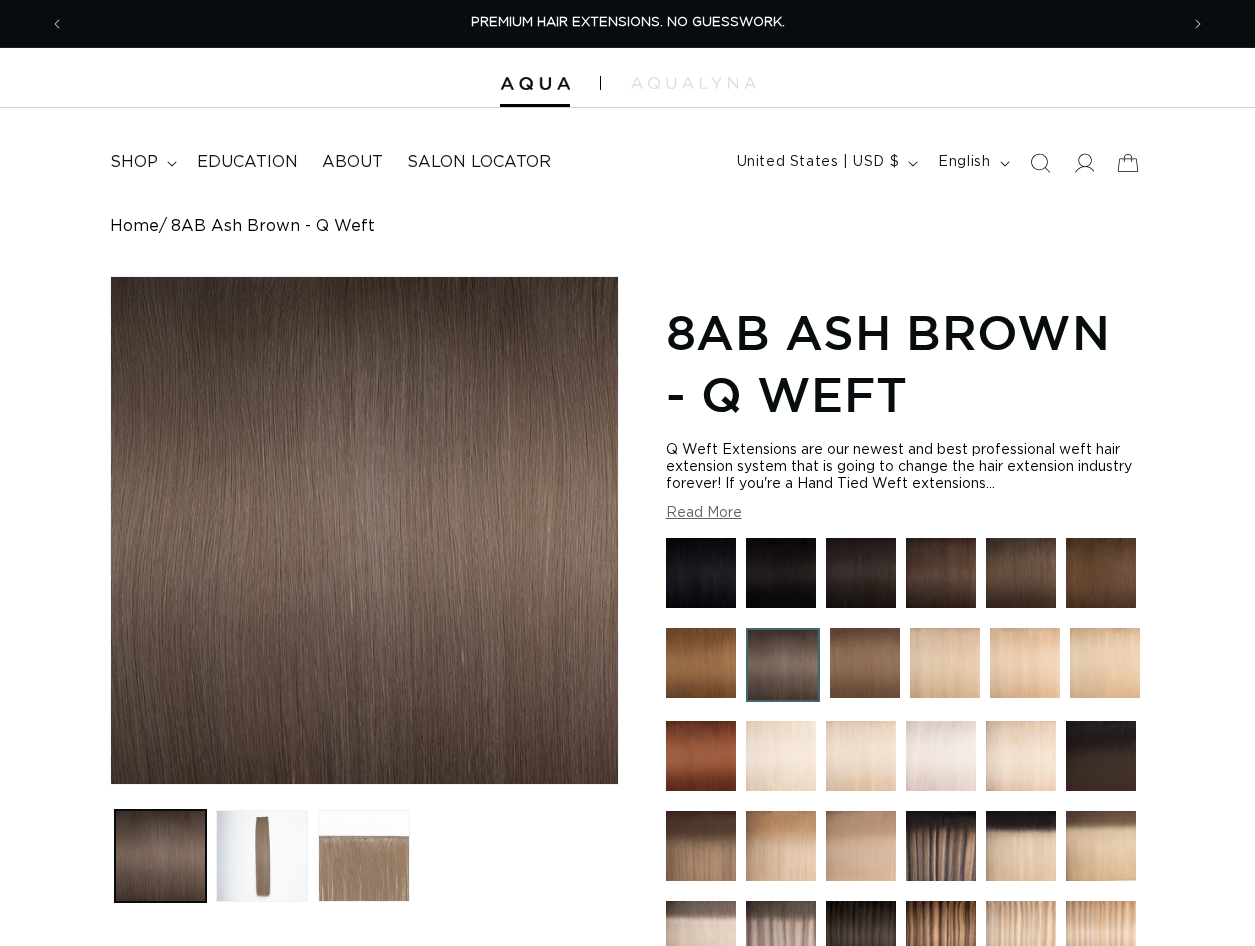 scroll, scrollTop: 0, scrollLeft: 0, axis: both 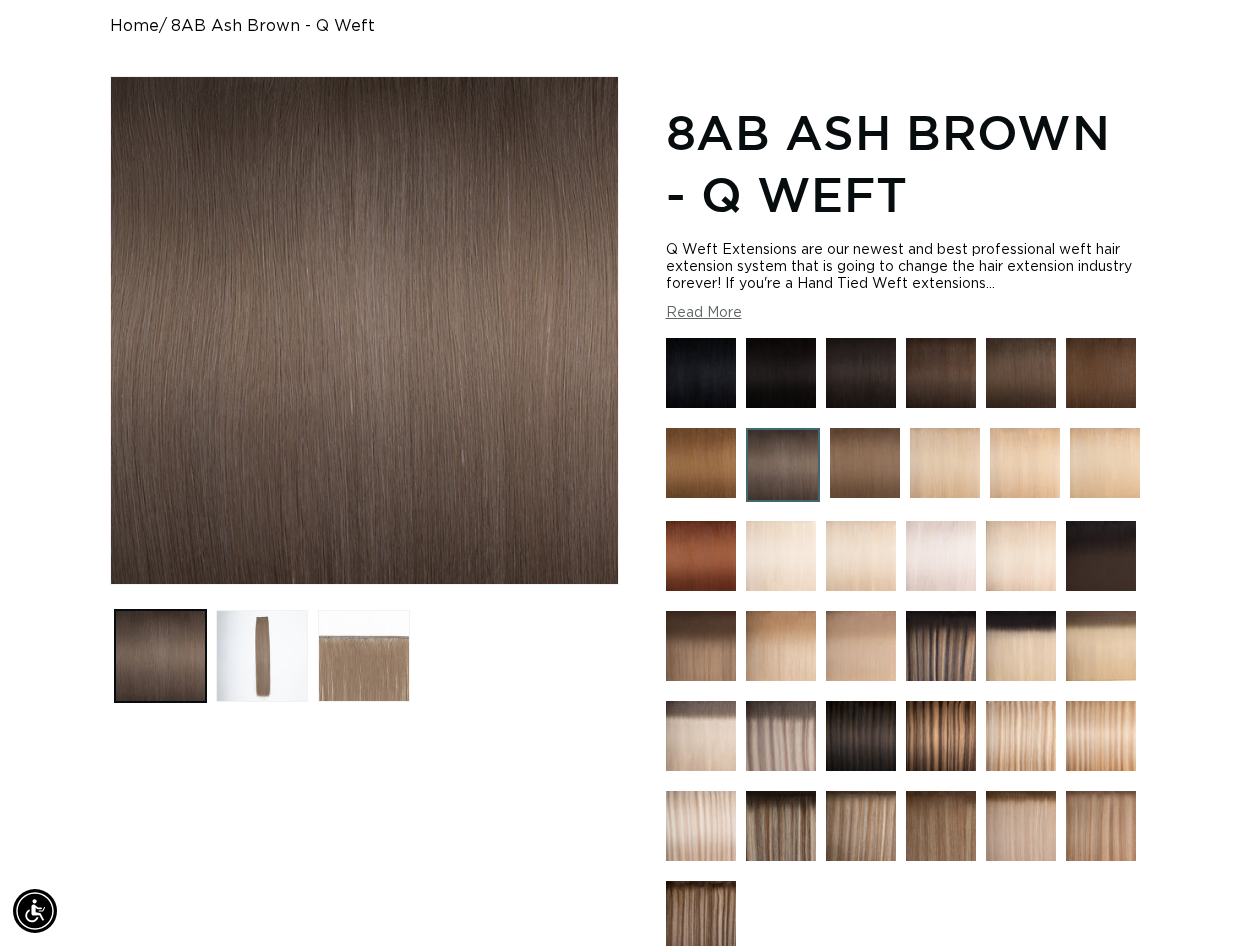 click at bounding box center (865, 463) 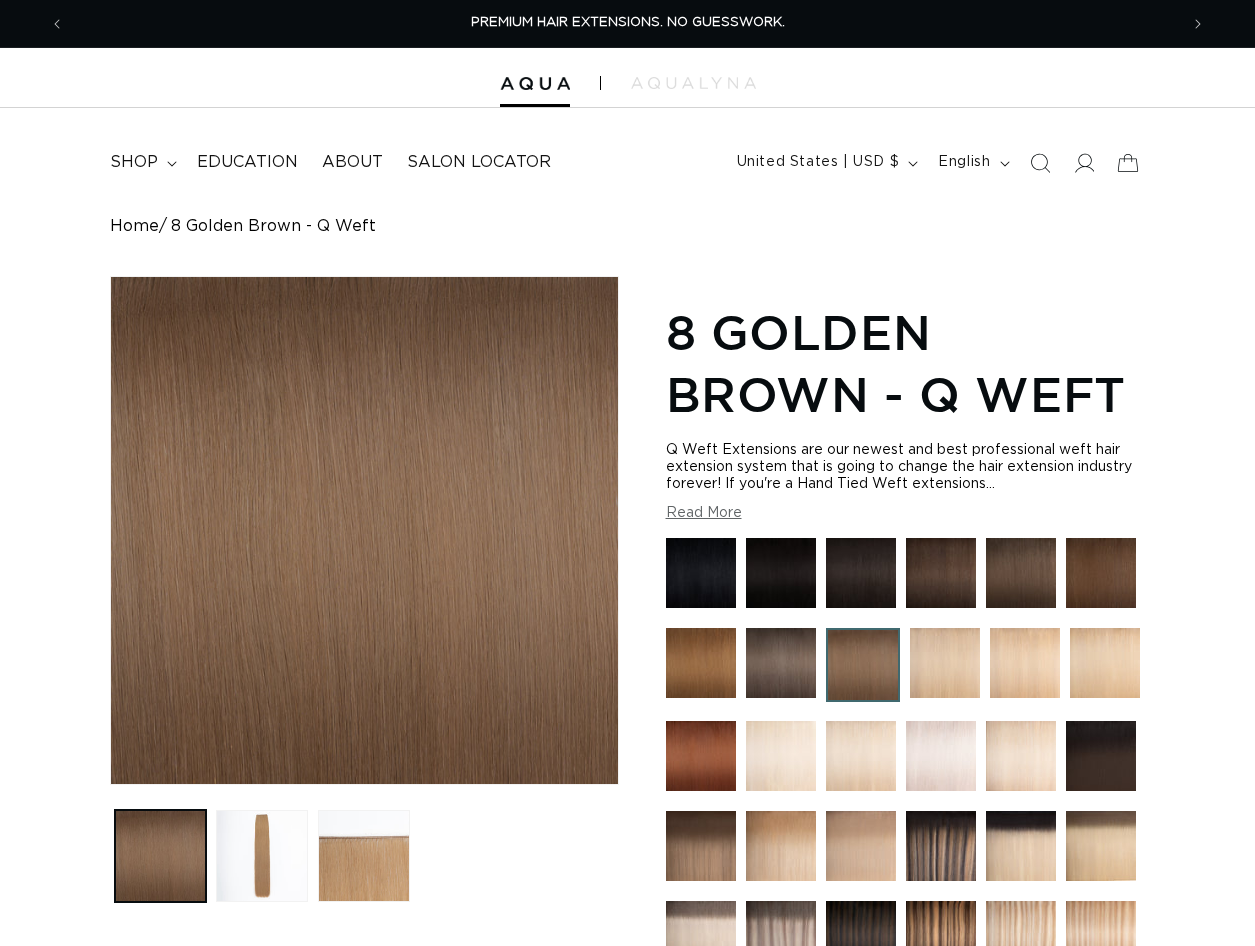 scroll, scrollTop: 0, scrollLeft: 0, axis: both 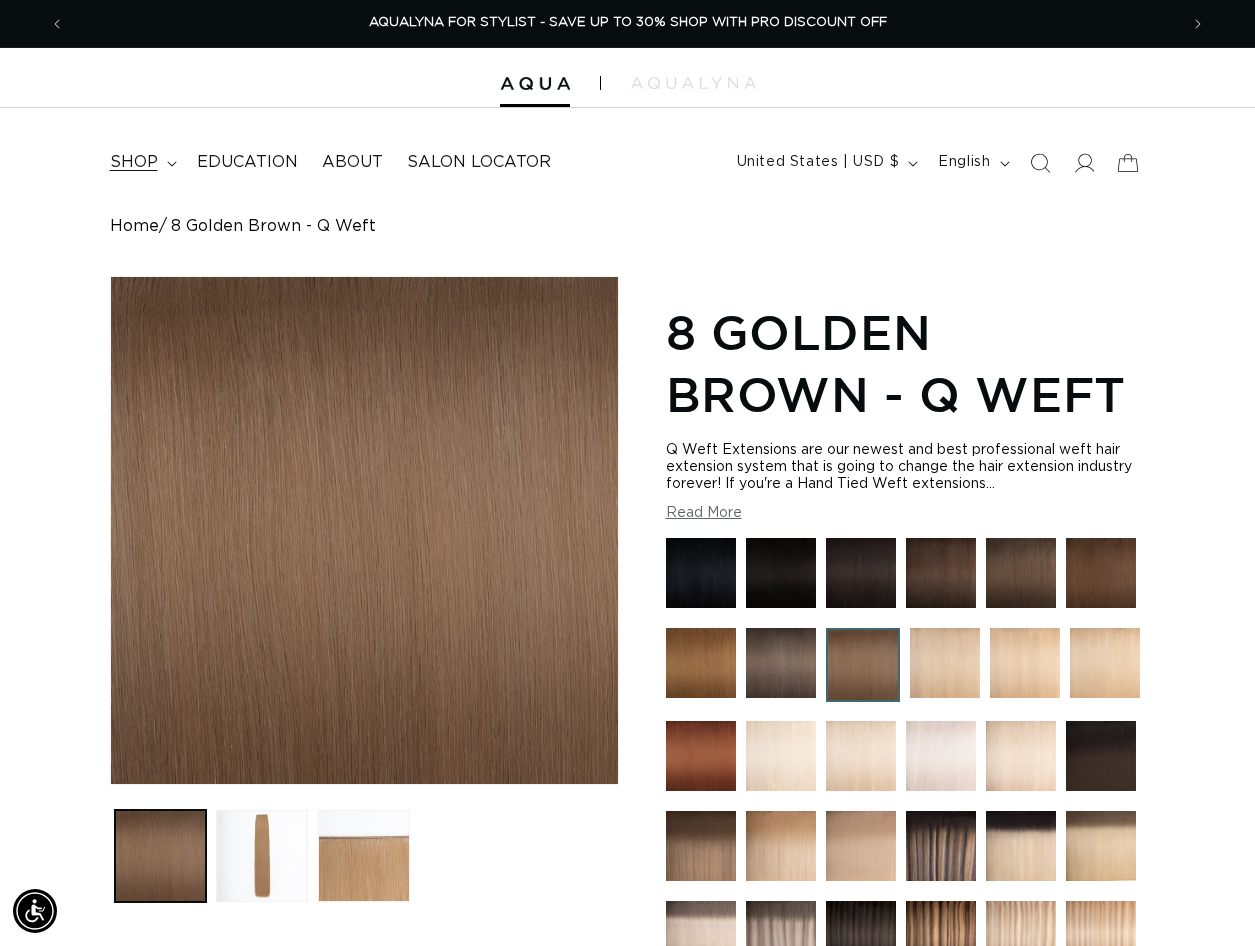 click 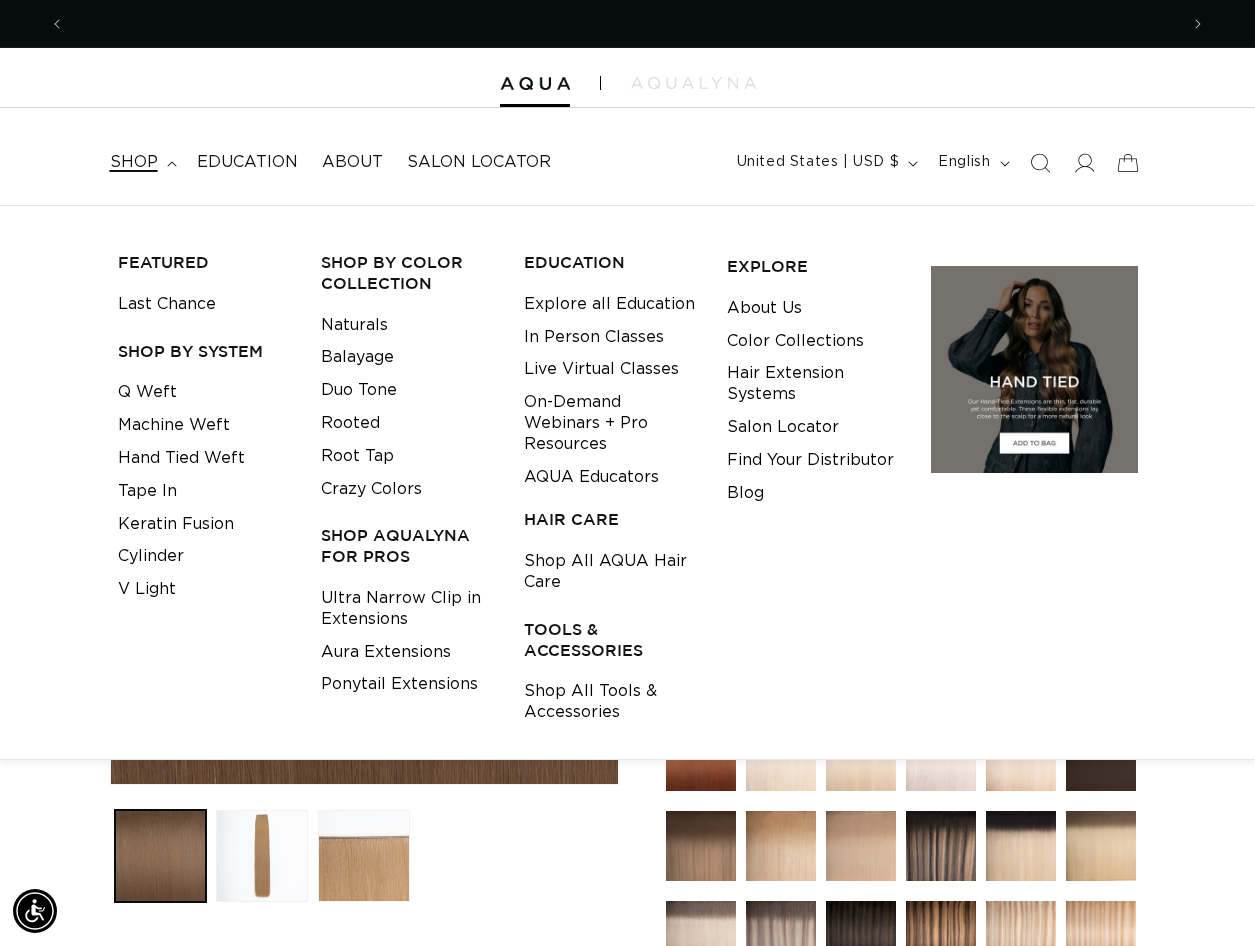 scroll, scrollTop: 0, scrollLeft: 0, axis: both 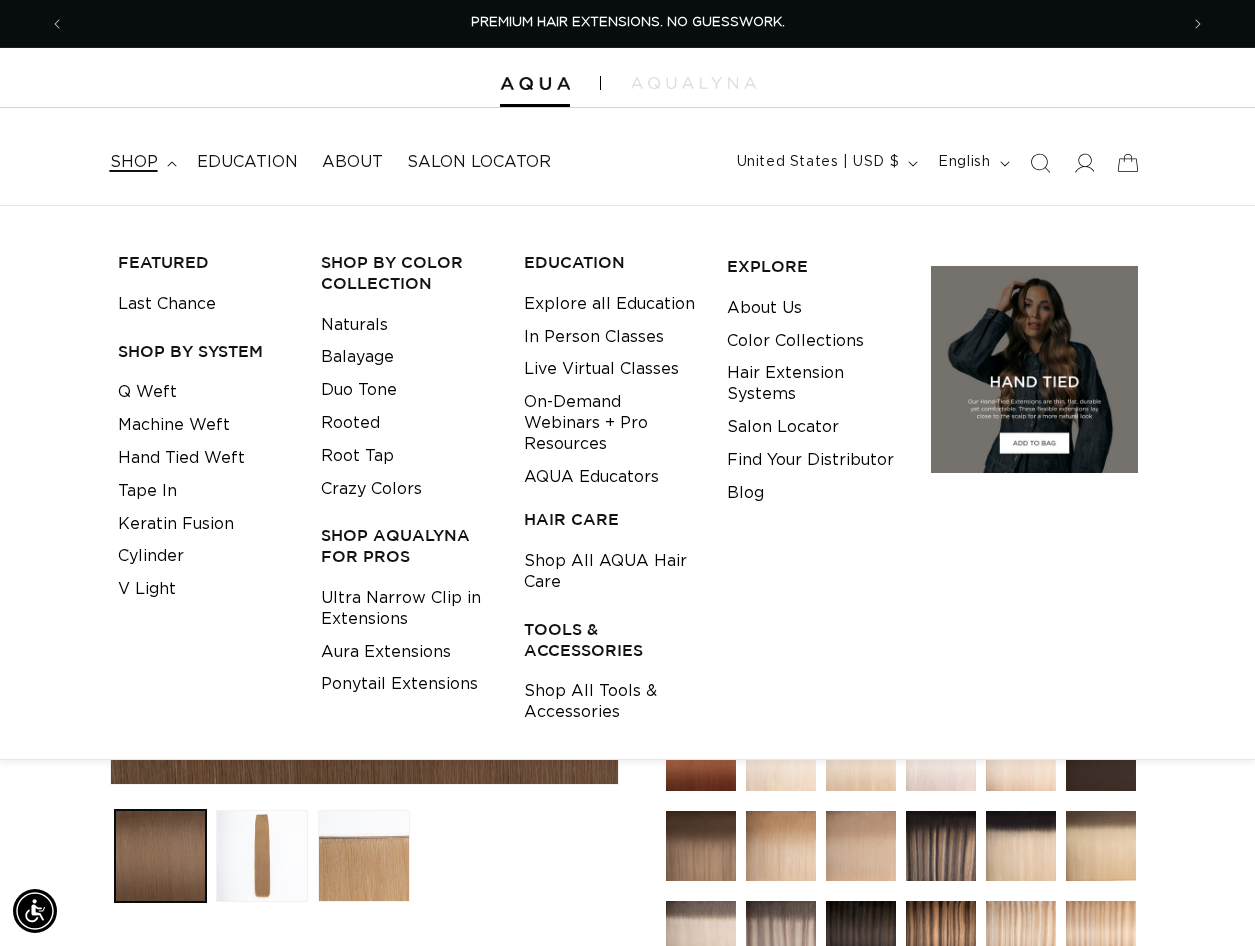 click 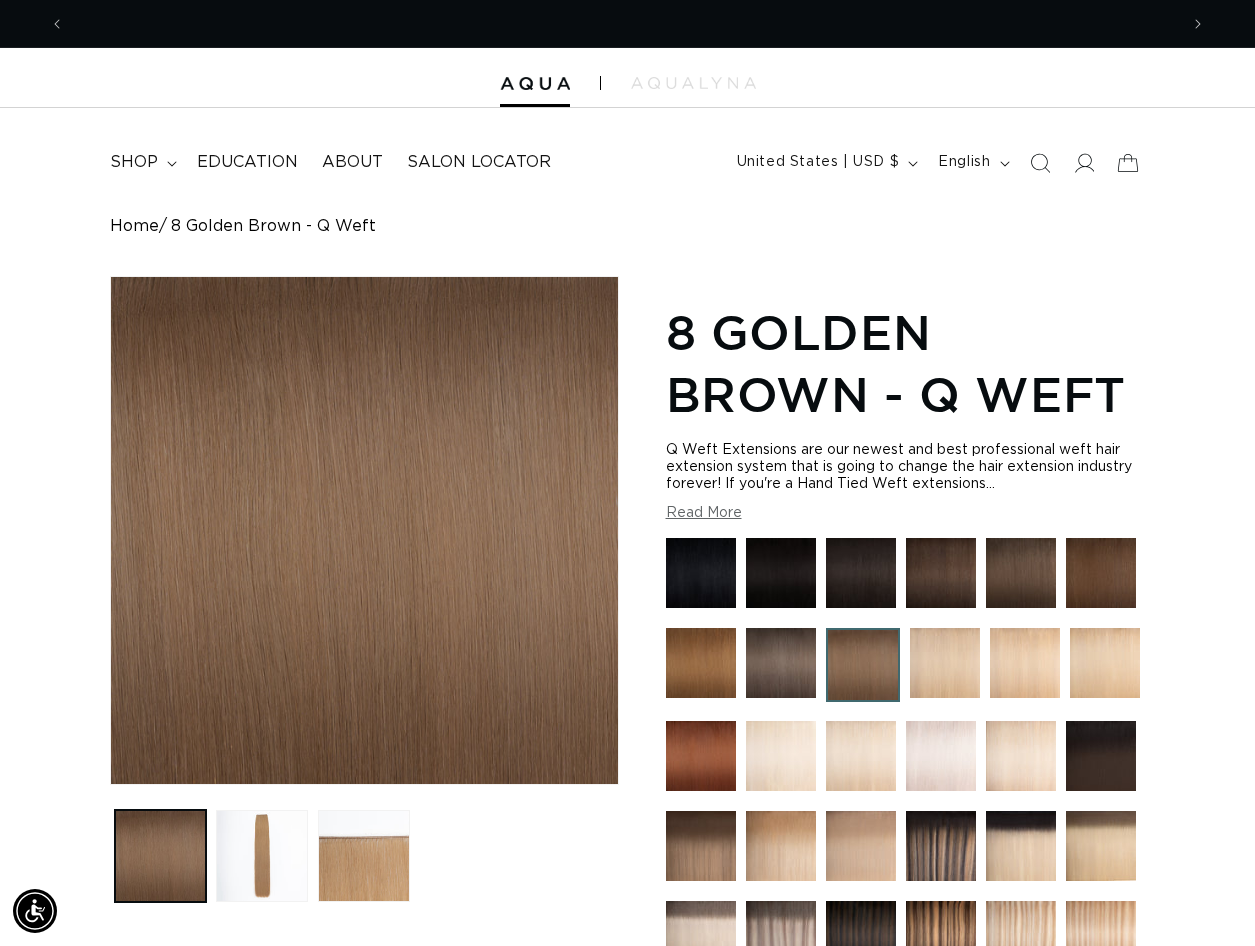 click at bounding box center (627, 78) 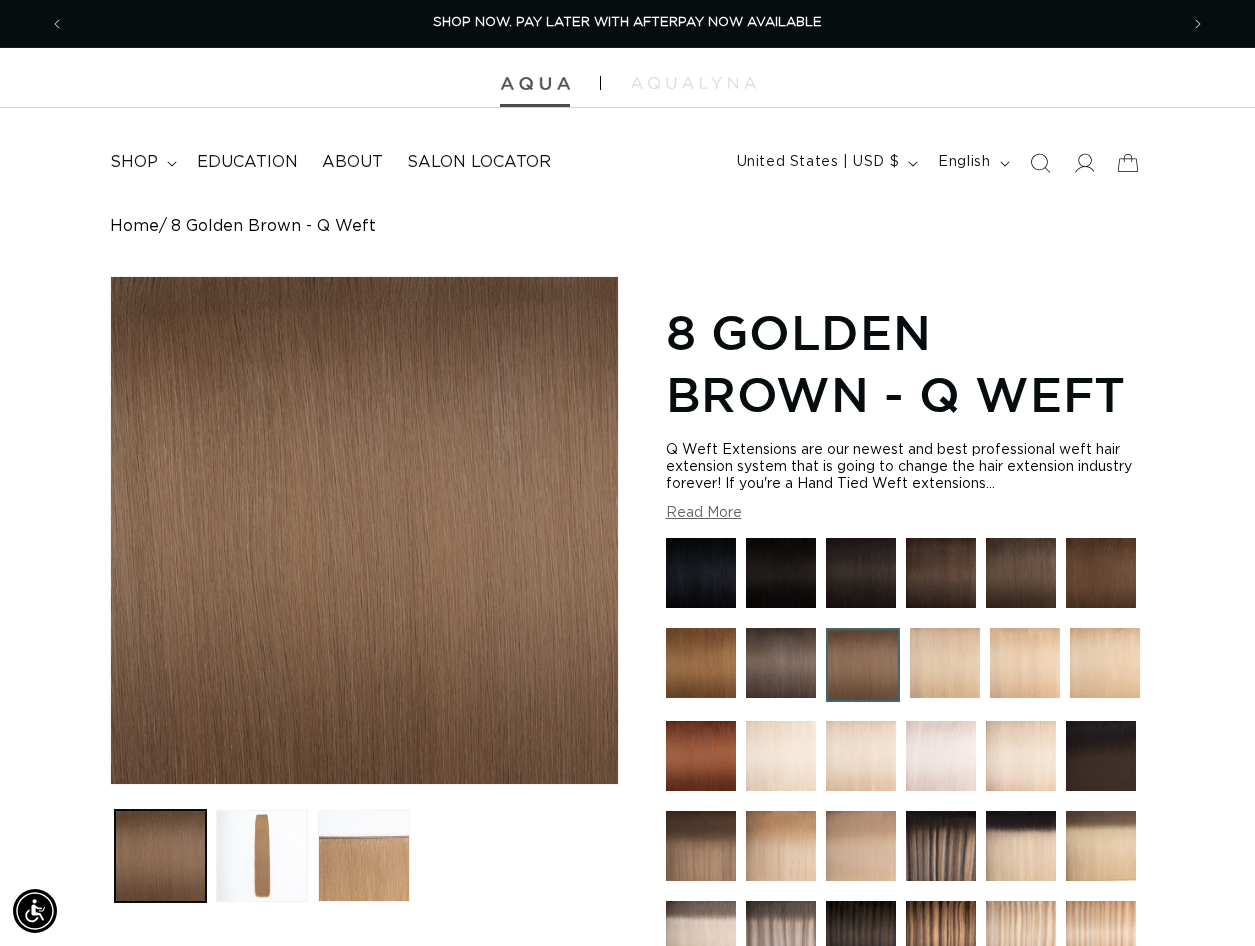 click at bounding box center (535, 84) 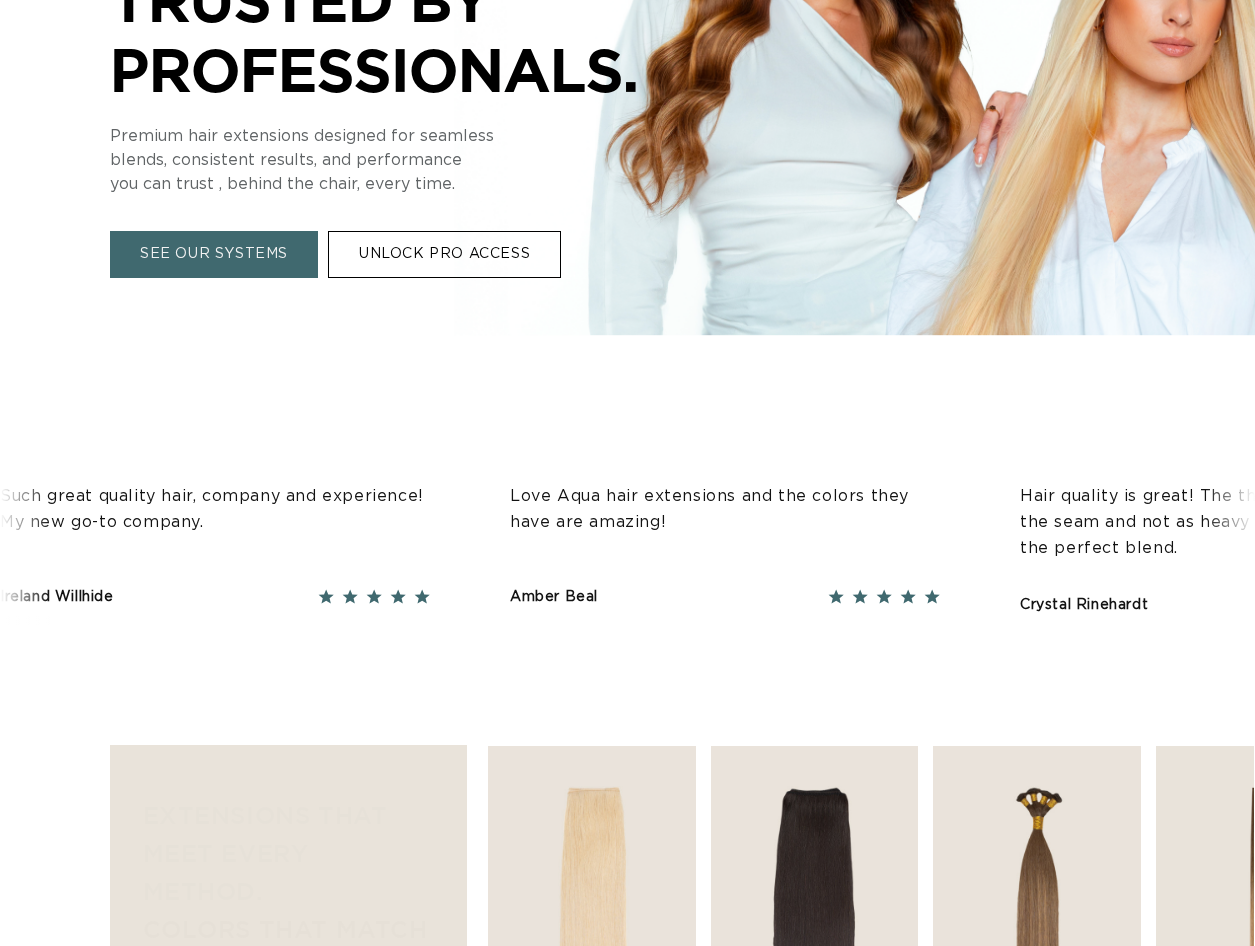 scroll, scrollTop: 600, scrollLeft: 0, axis: vertical 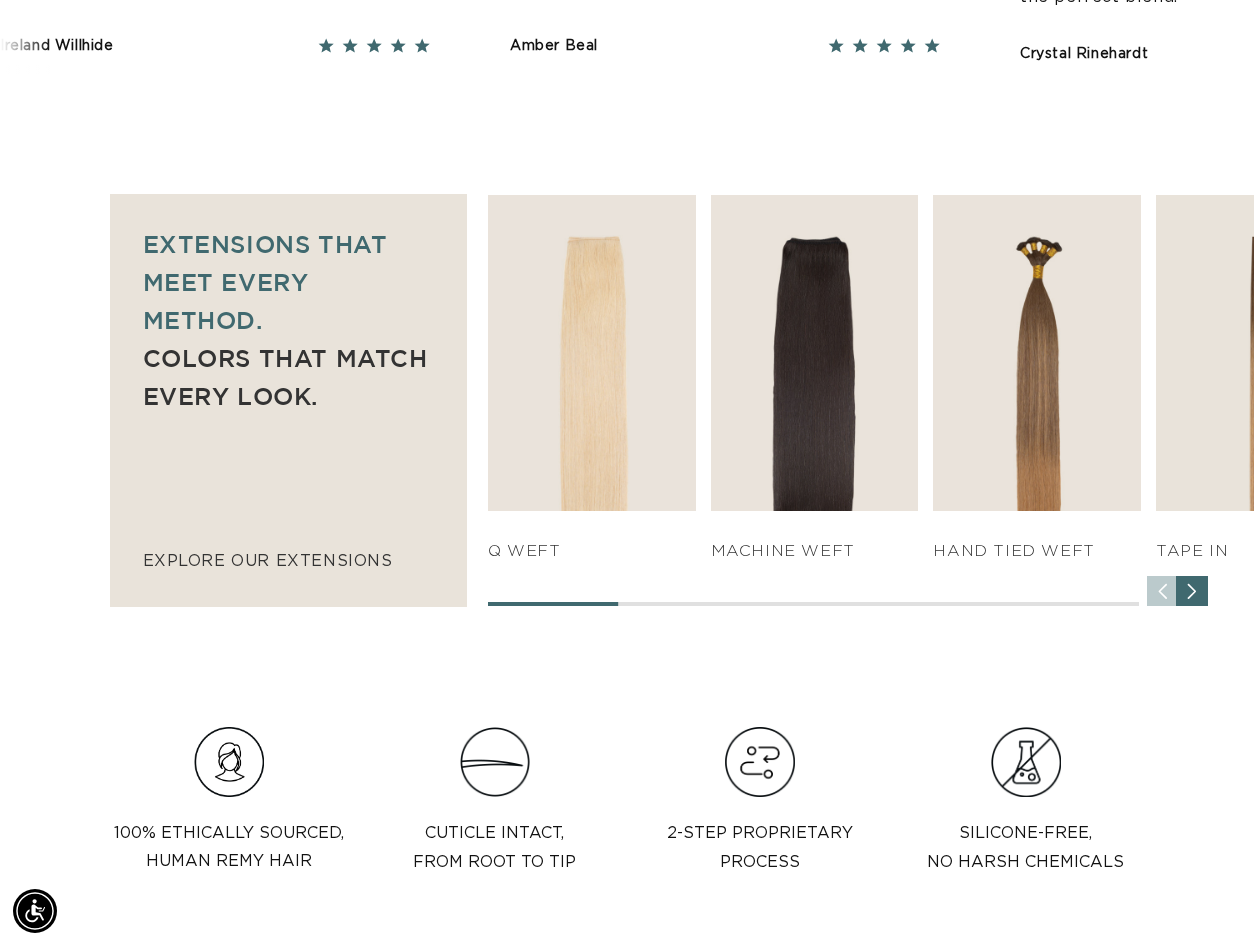 click at bounding box center (1192, 592) 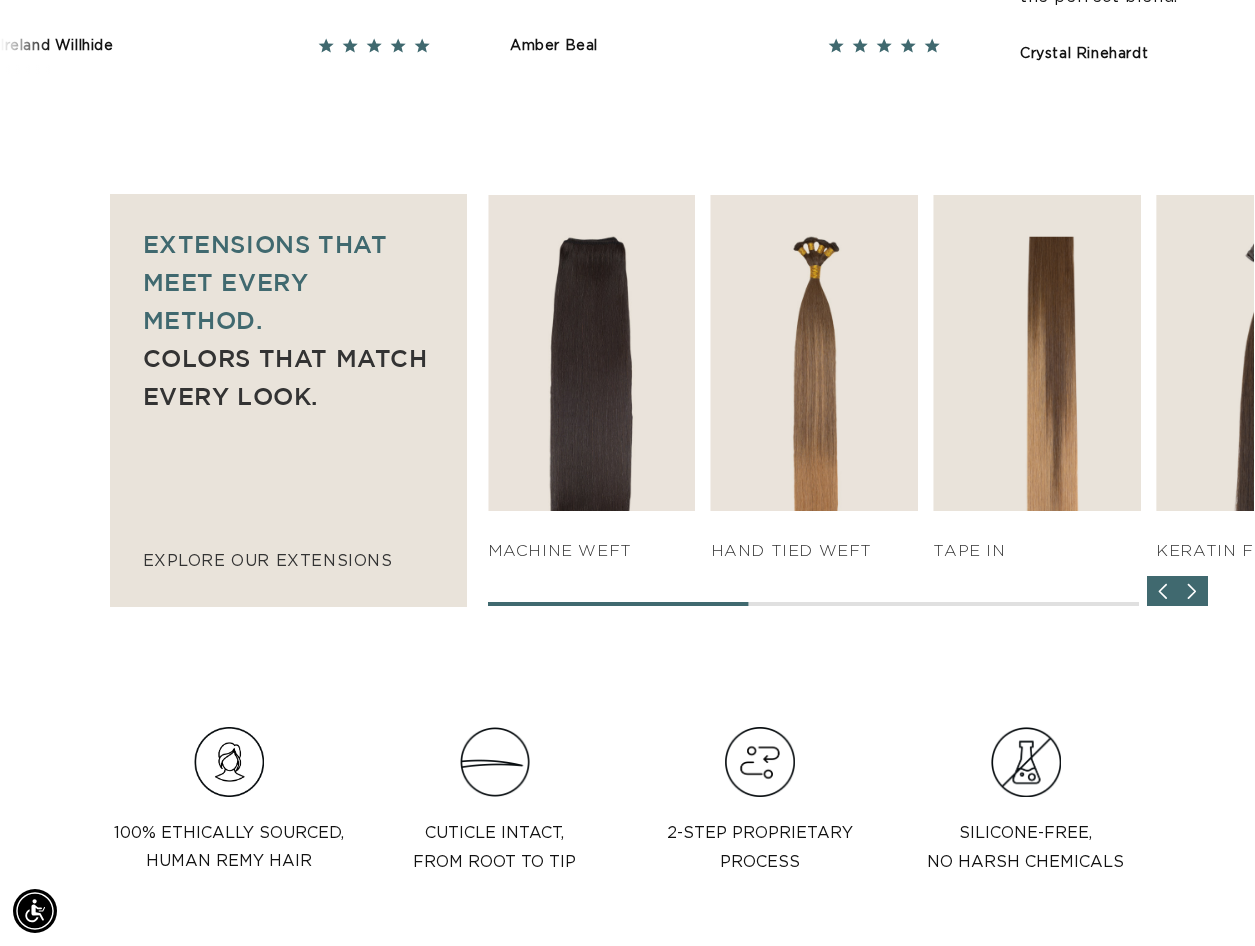 scroll, scrollTop: 0, scrollLeft: 1113, axis: horizontal 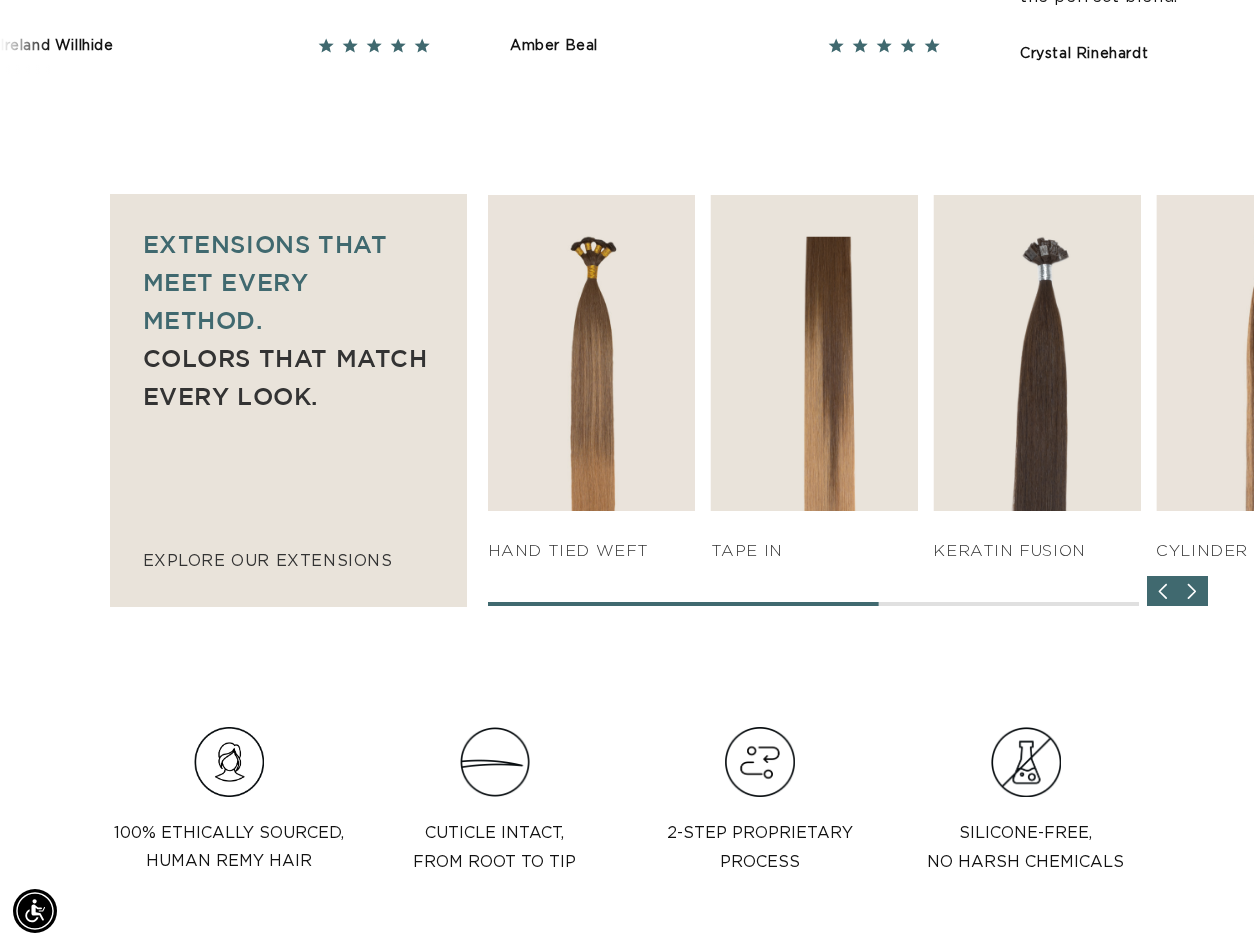 click at bounding box center (1192, 592) 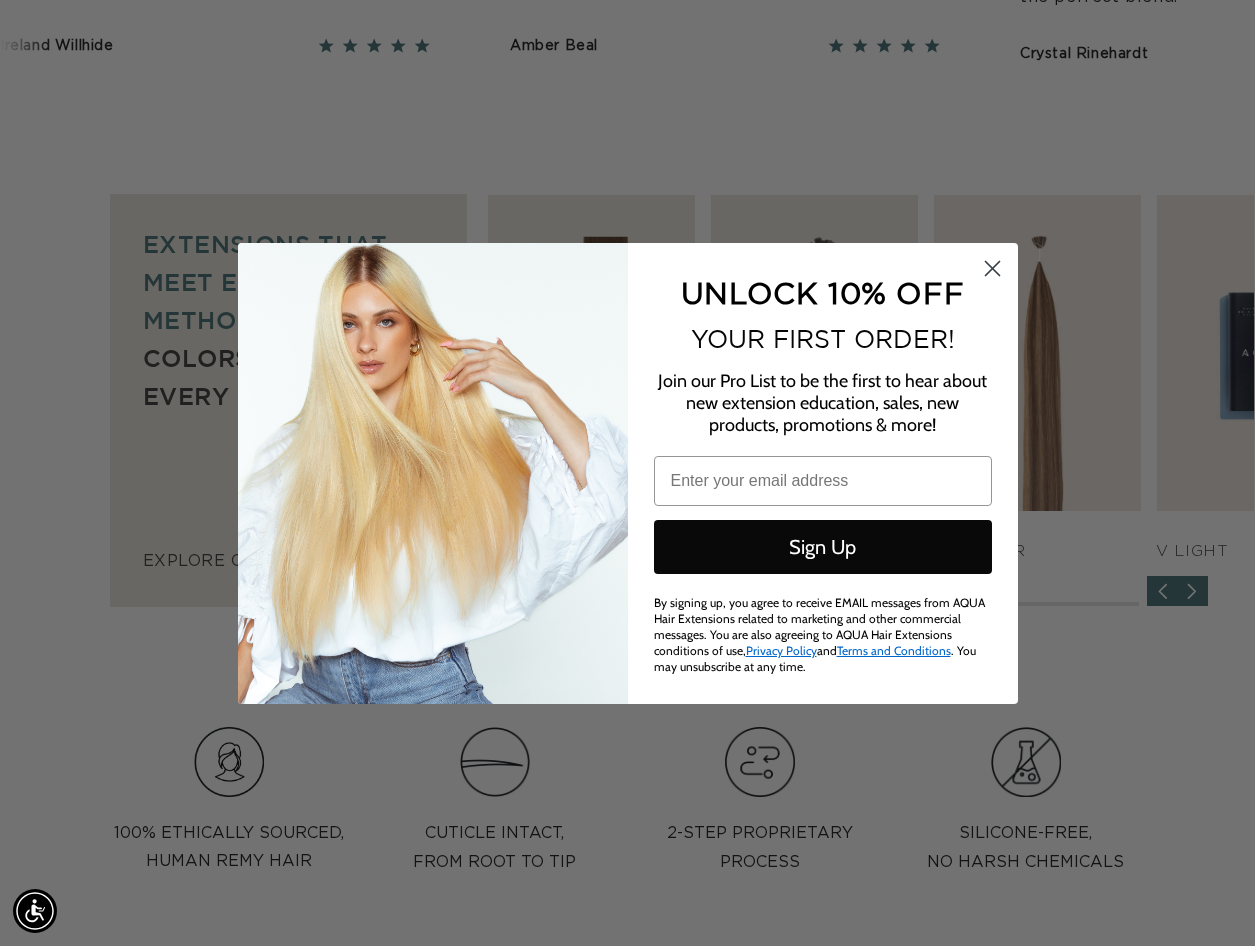 scroll, scrollTop: 0, scrollLeft: 2226, axis: horizontal 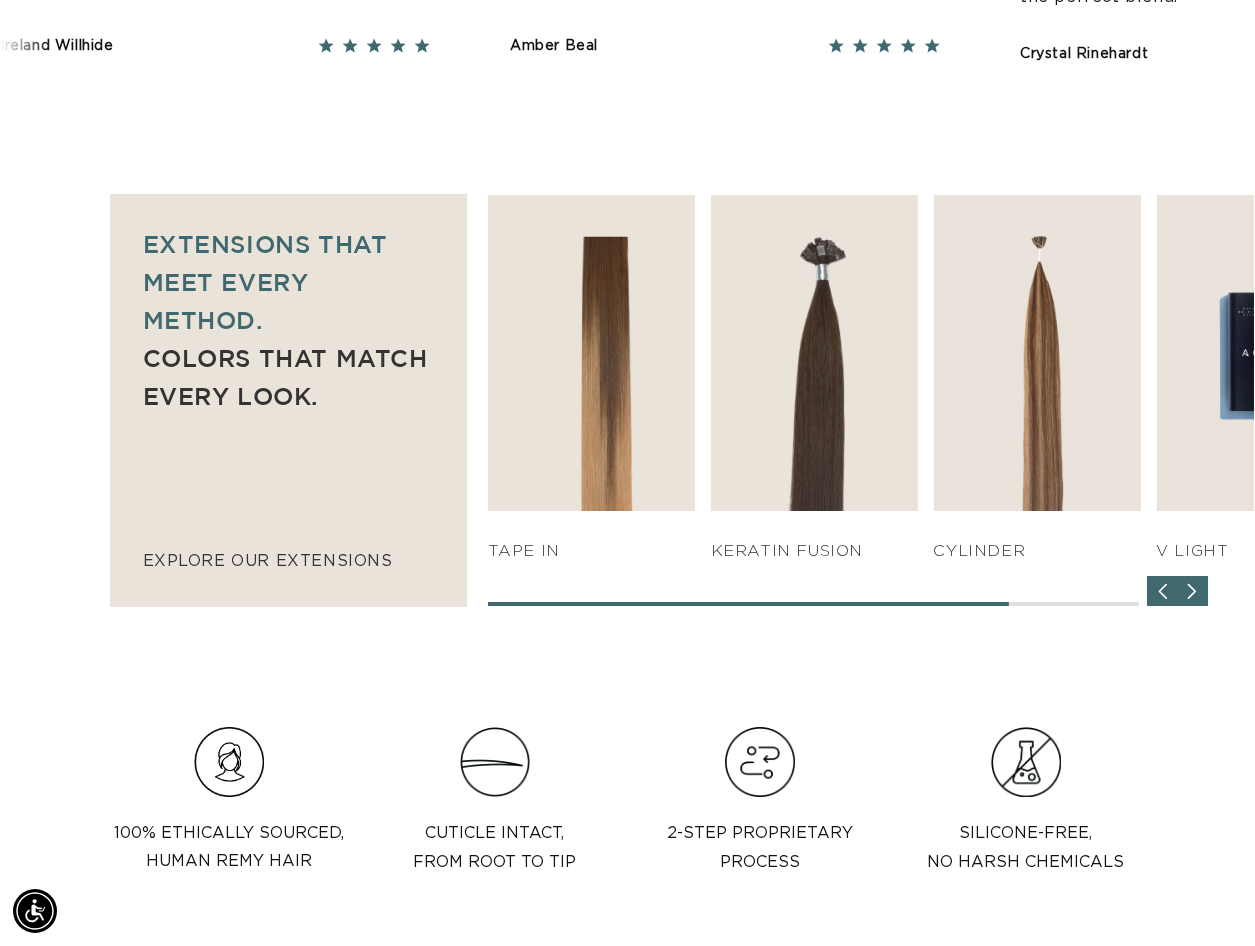 click at bounding box center (1192, 592) 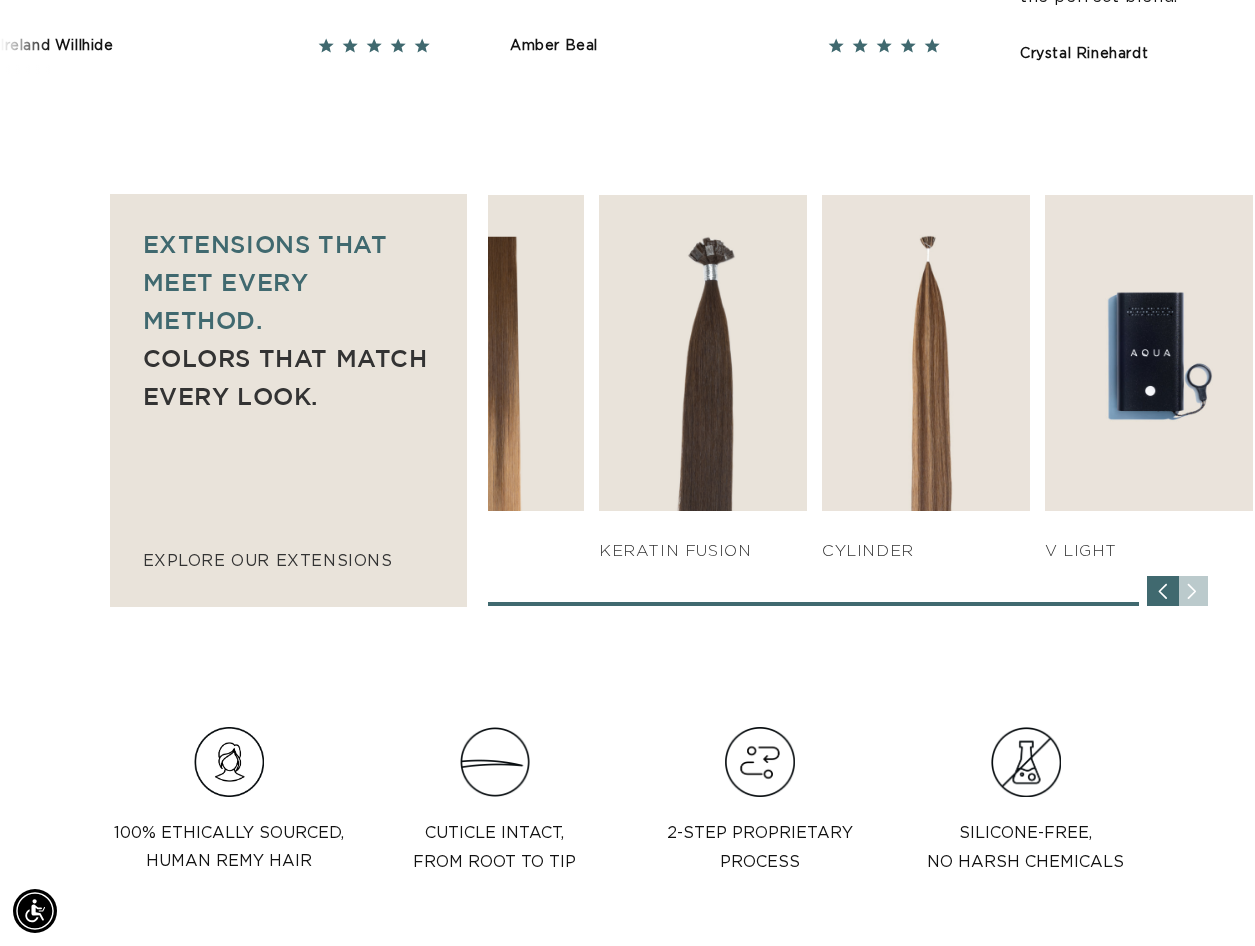click on "SHOP NOW
q weft
SHOP NOW
Machine Weft SHOP NOW" at bounding box center [871, 400] 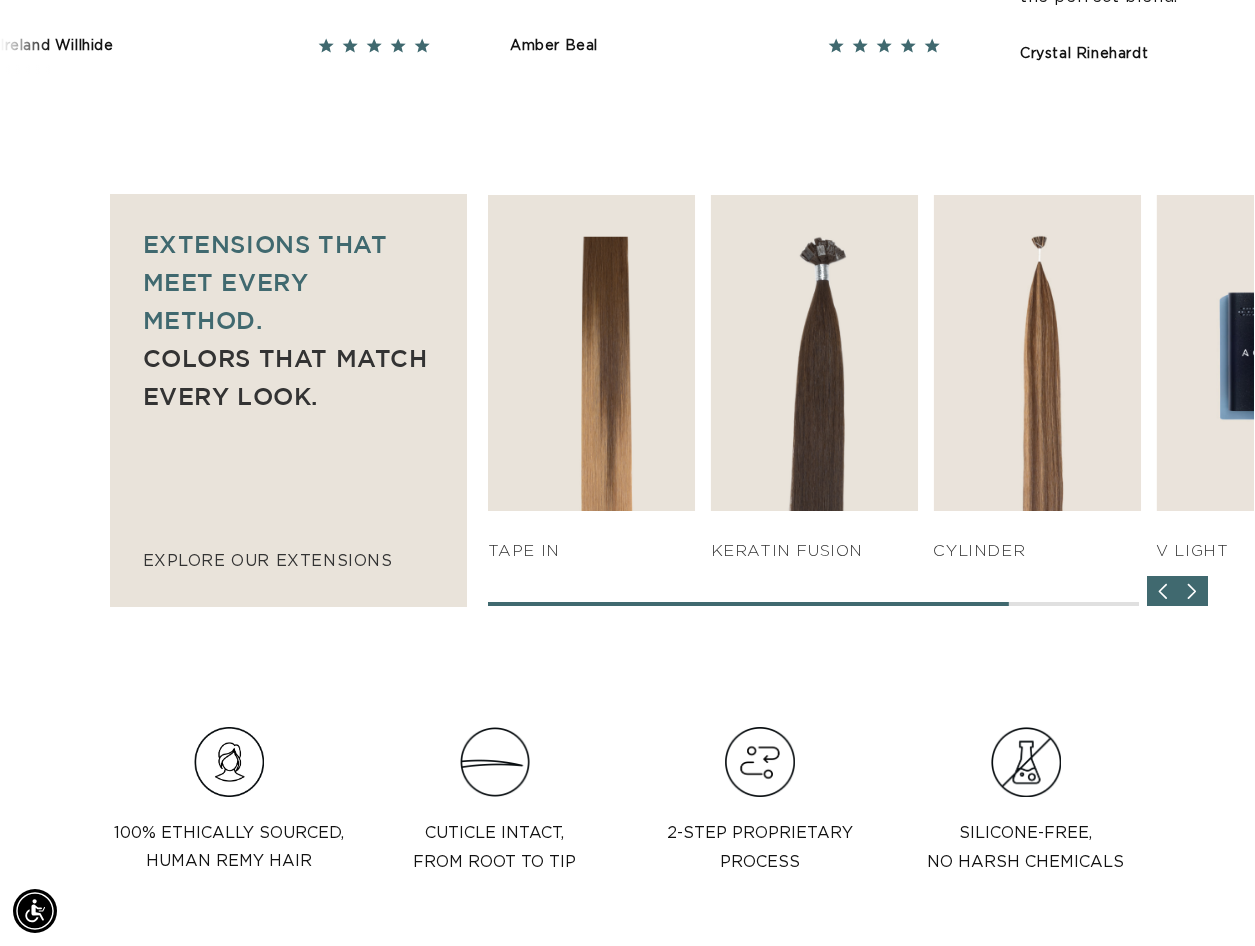 click at bounding box center [1163, 592] 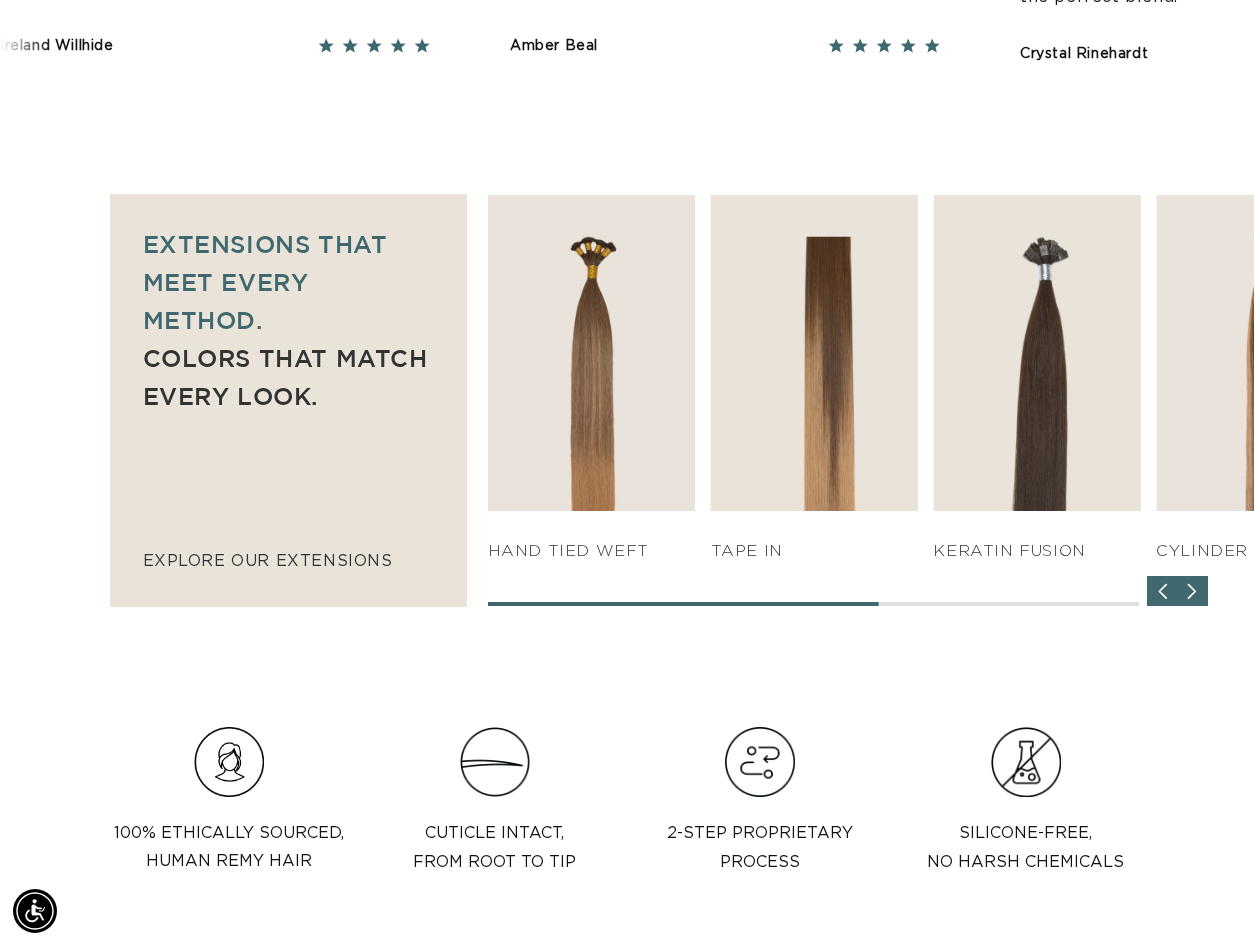click at bounding box center [1163, 592] 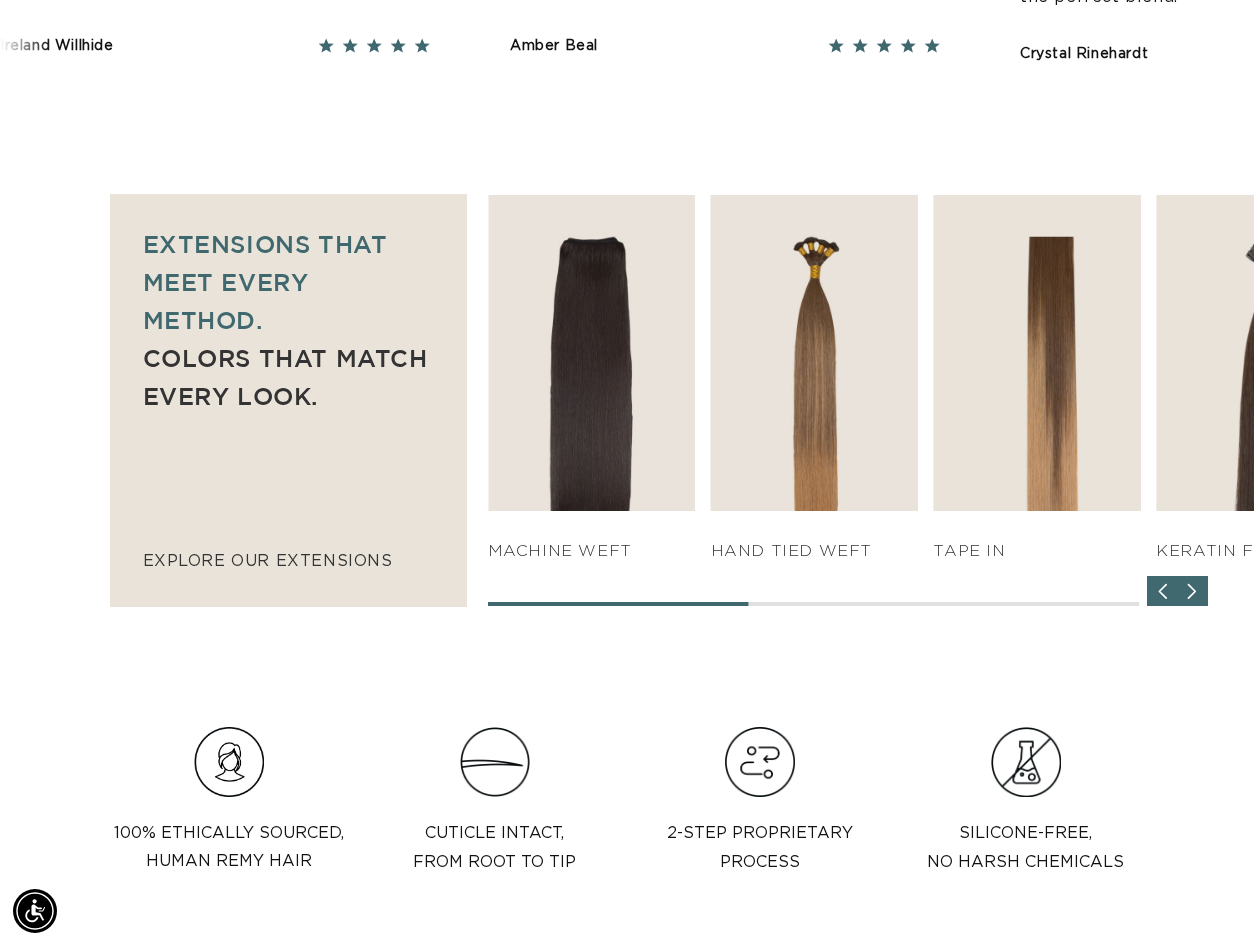 click at bounding box center [1163, 592] 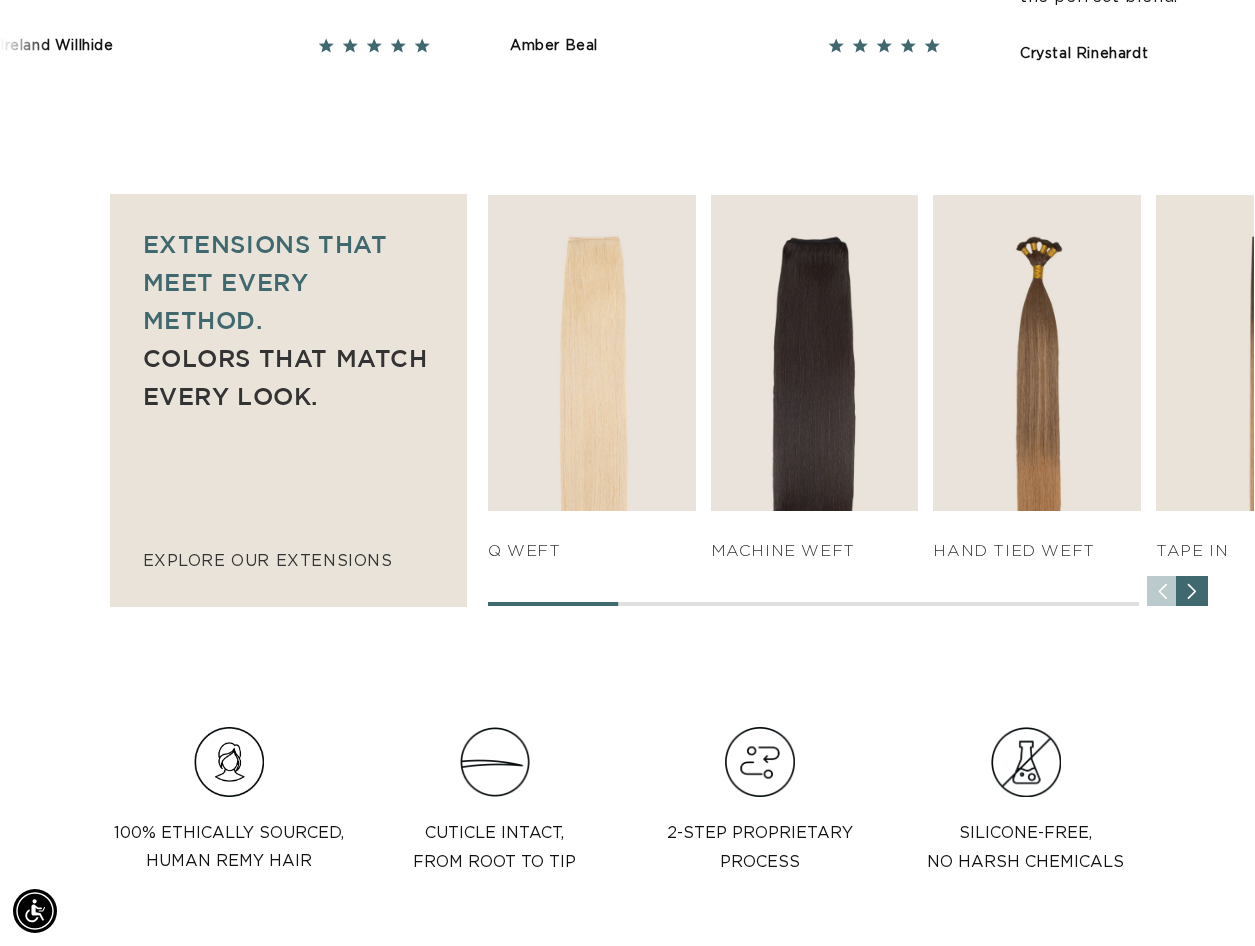 click on "SHOP NOW
q weft
SHOP NOW
Machine Weft SHOP NOW" at bounding box center (871, 400) 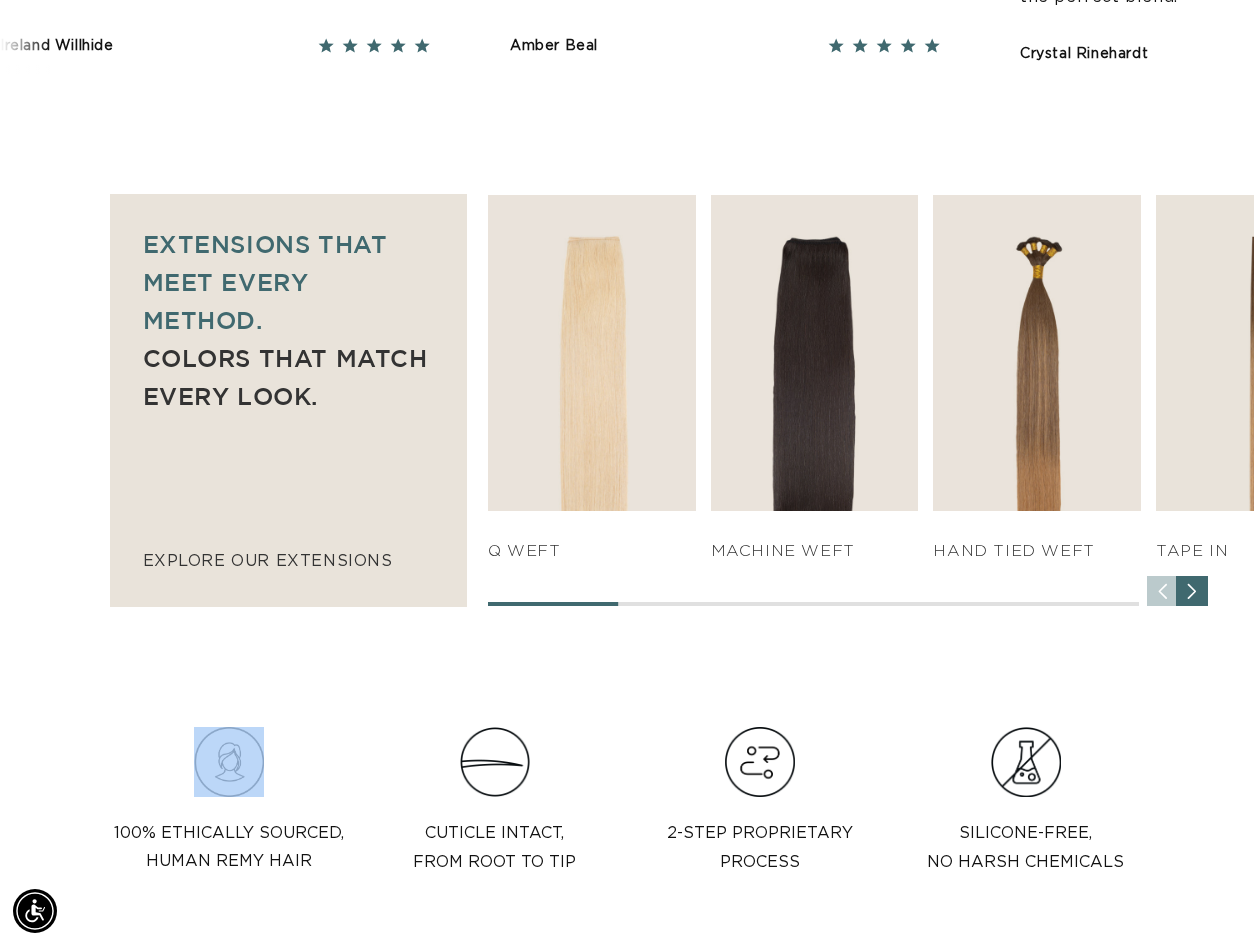 click on "SHOP NOW
q weft
SHOP NOW
Machine Weft SHOP NOW" at bounding box center (871, 400) 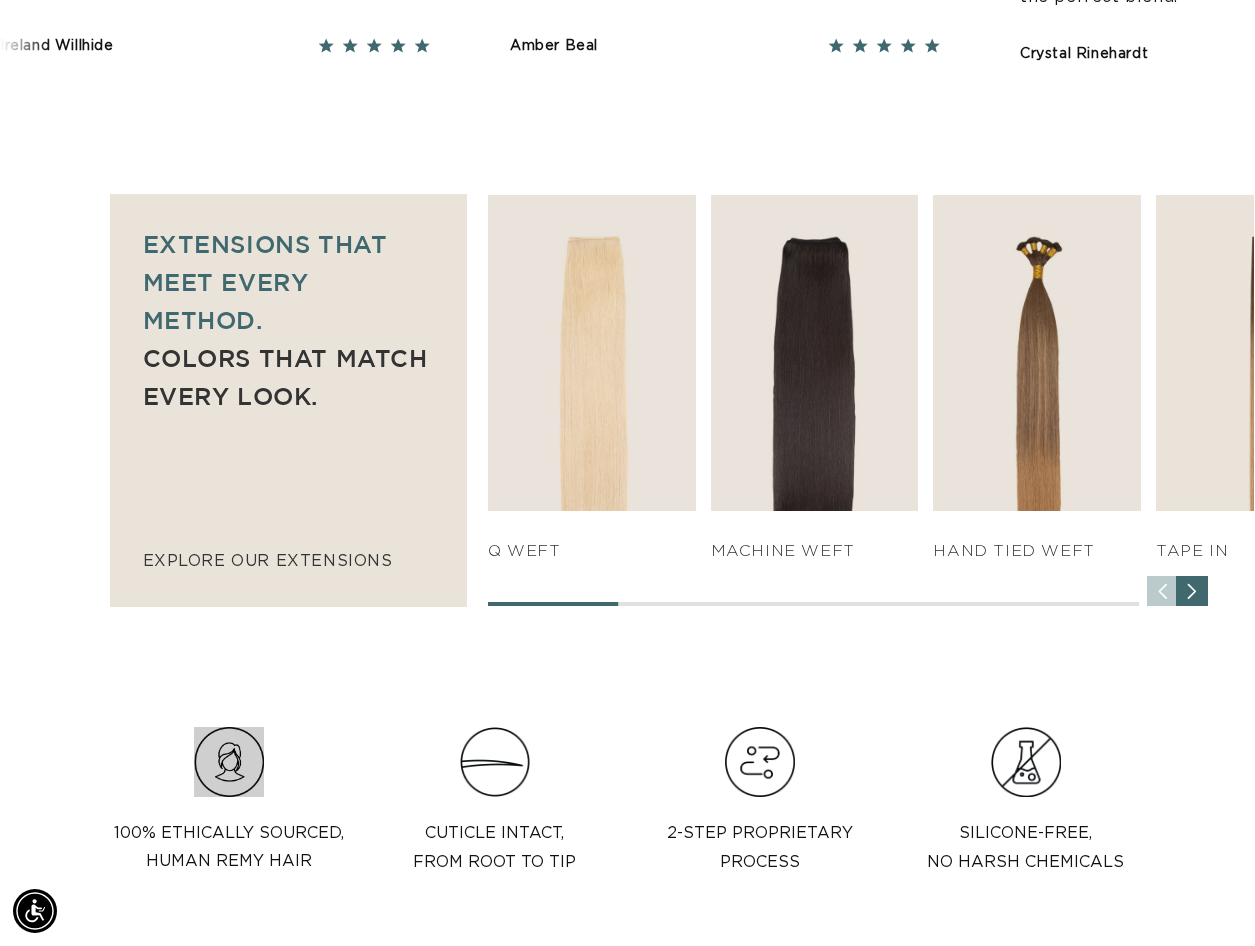 scroll, scrollTop: 0, scrollLeft: 2226, axis: horizontal 